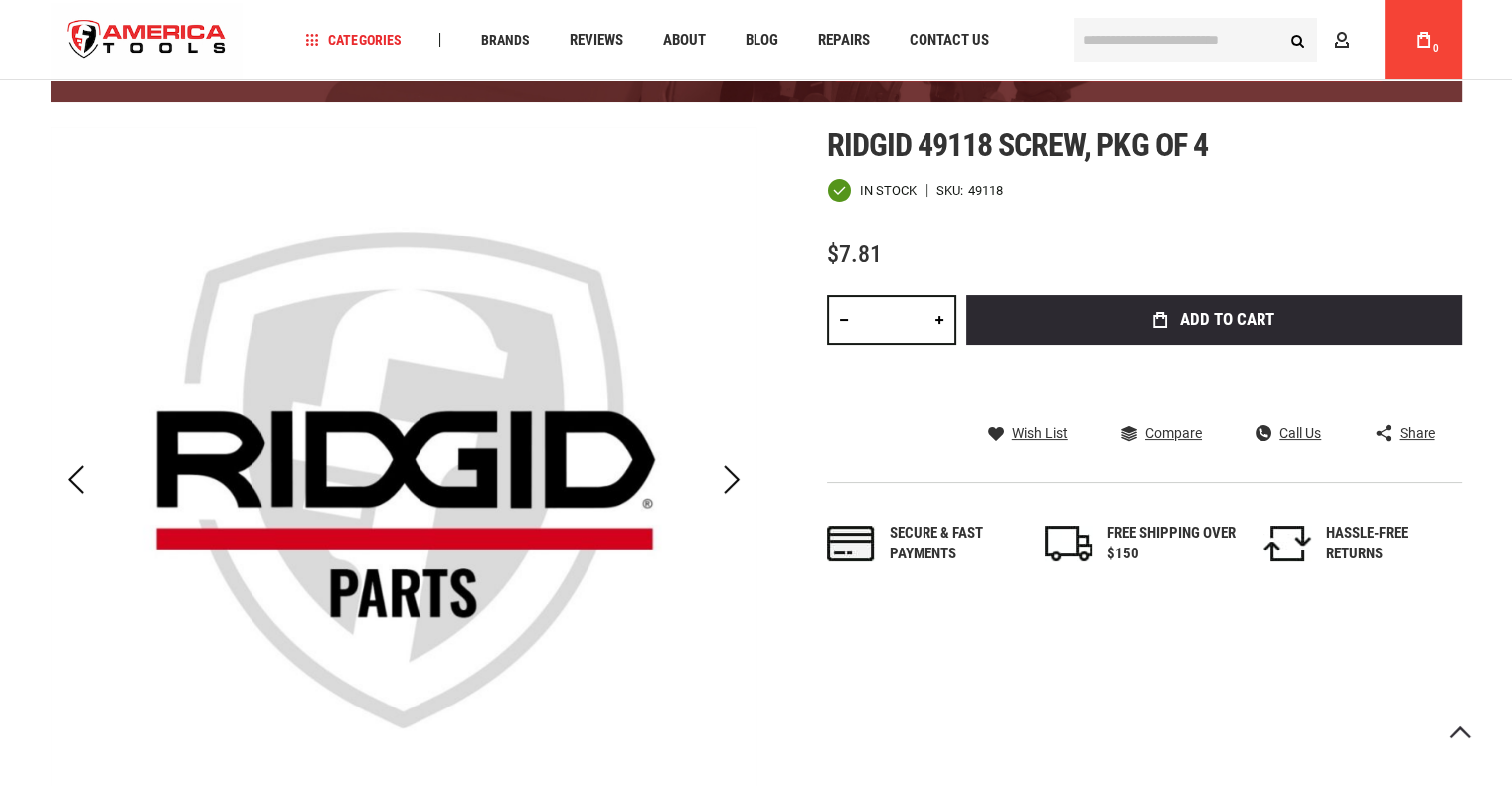 scroll, scrollTop: 0, scrollLeft: 0, axis: both 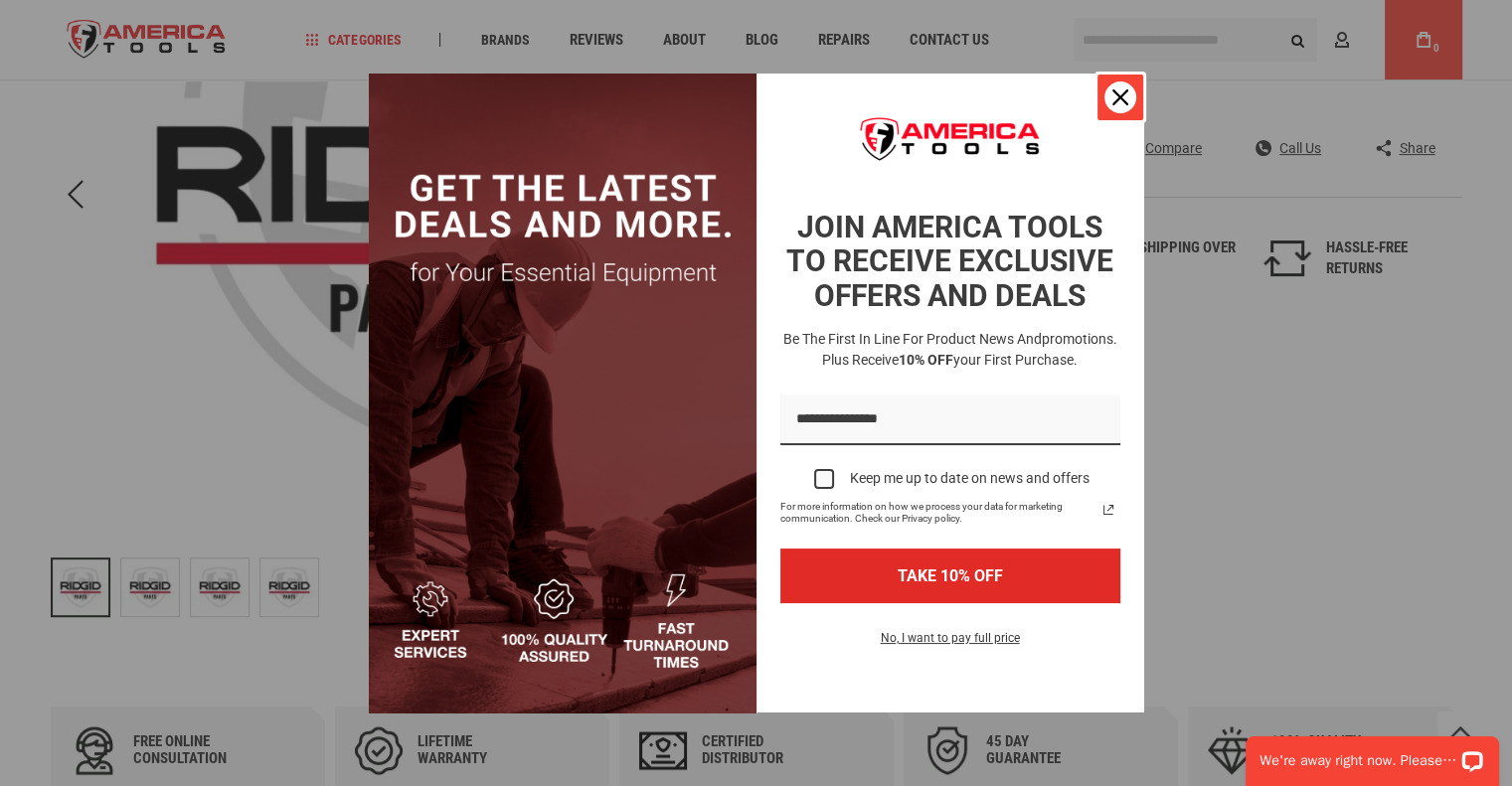 click at bounding box center [1120, 97] 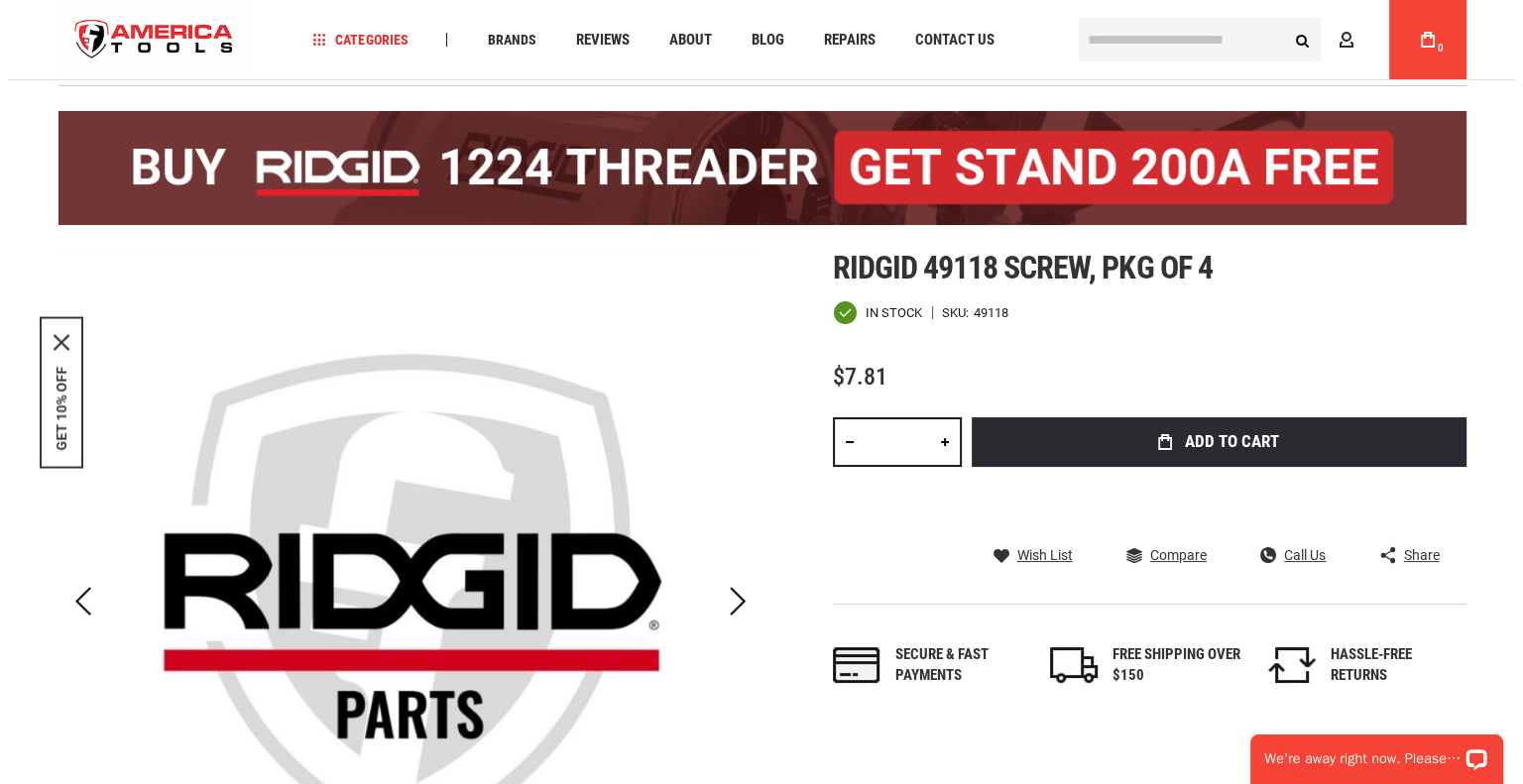 scroll, scrollTop: 93, scrollLeft: 0, axis: vertical 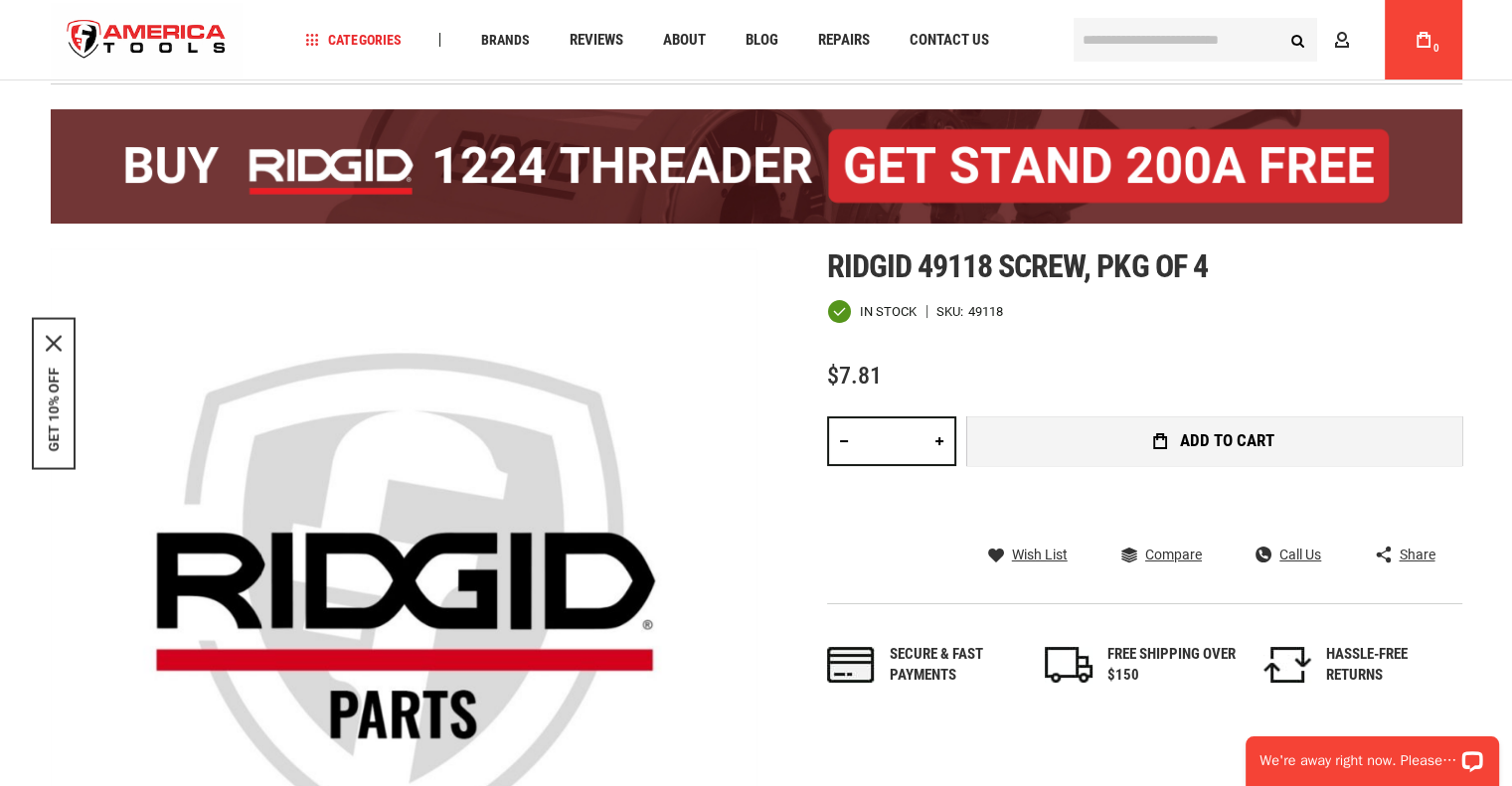 click on "Add to Cart" at bounding box center [1214, 441] 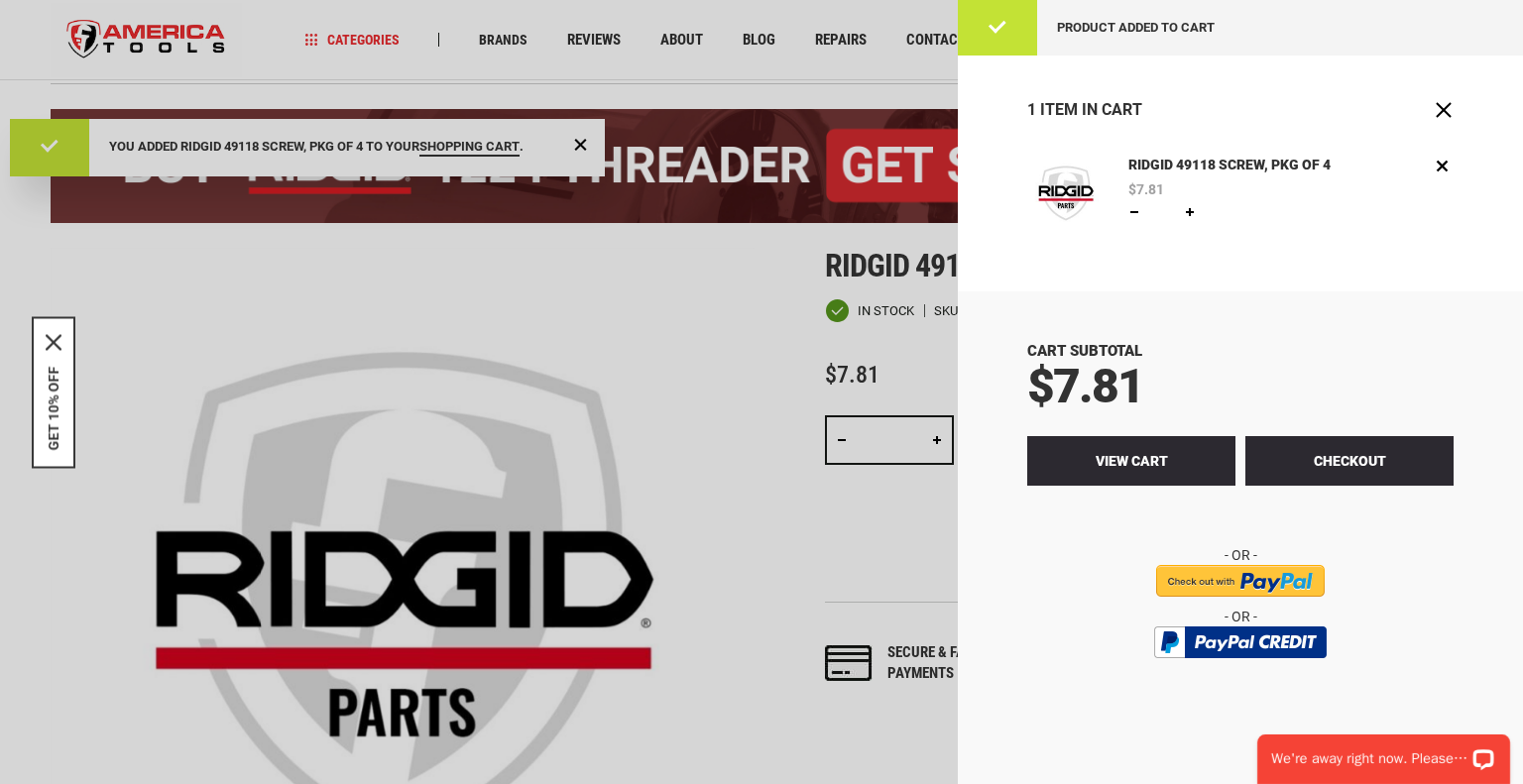scroll, scrollTop: 0, scrollLeft: 0, axis: both 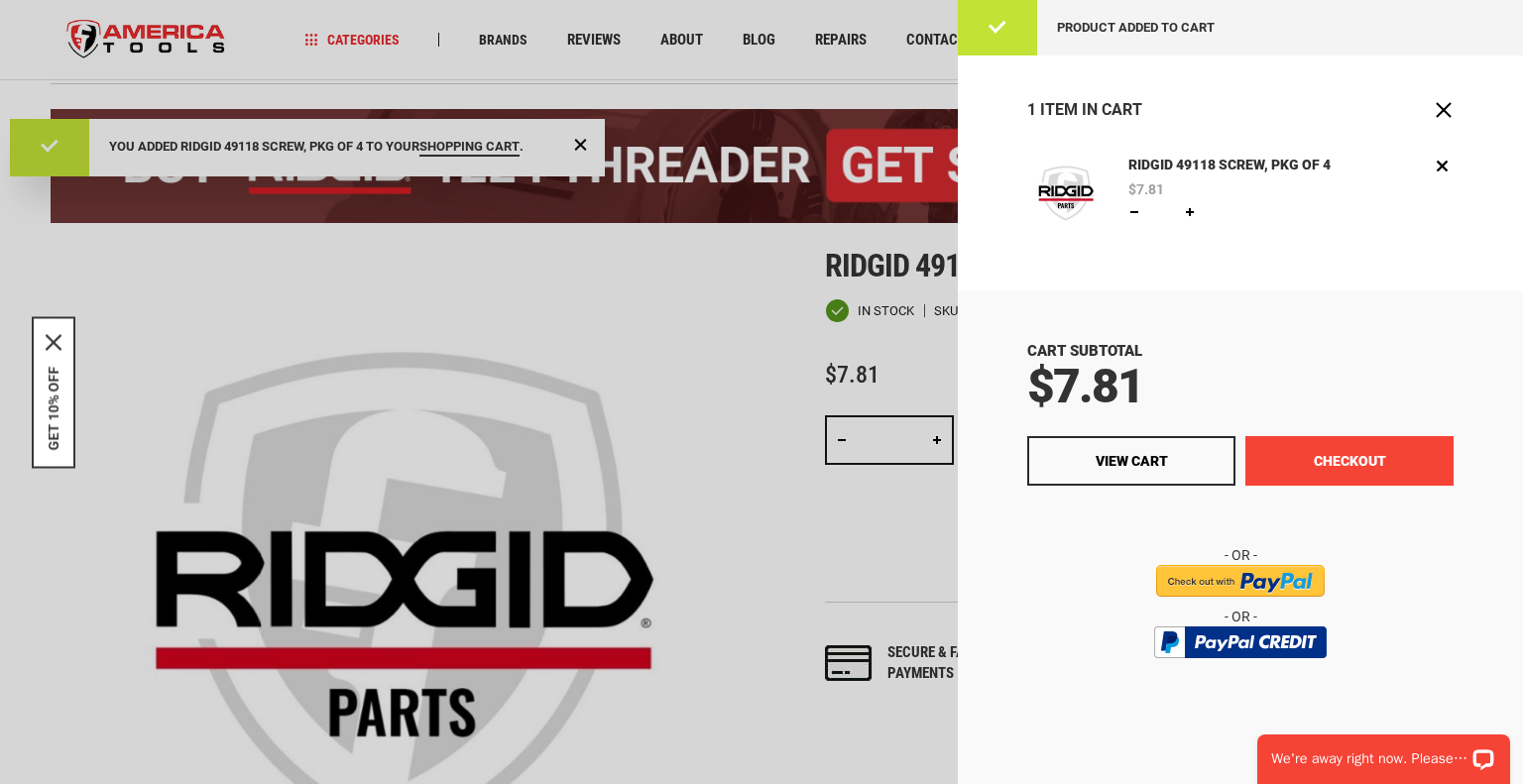 click on "Checkout" at bounding box center [1349, 461] 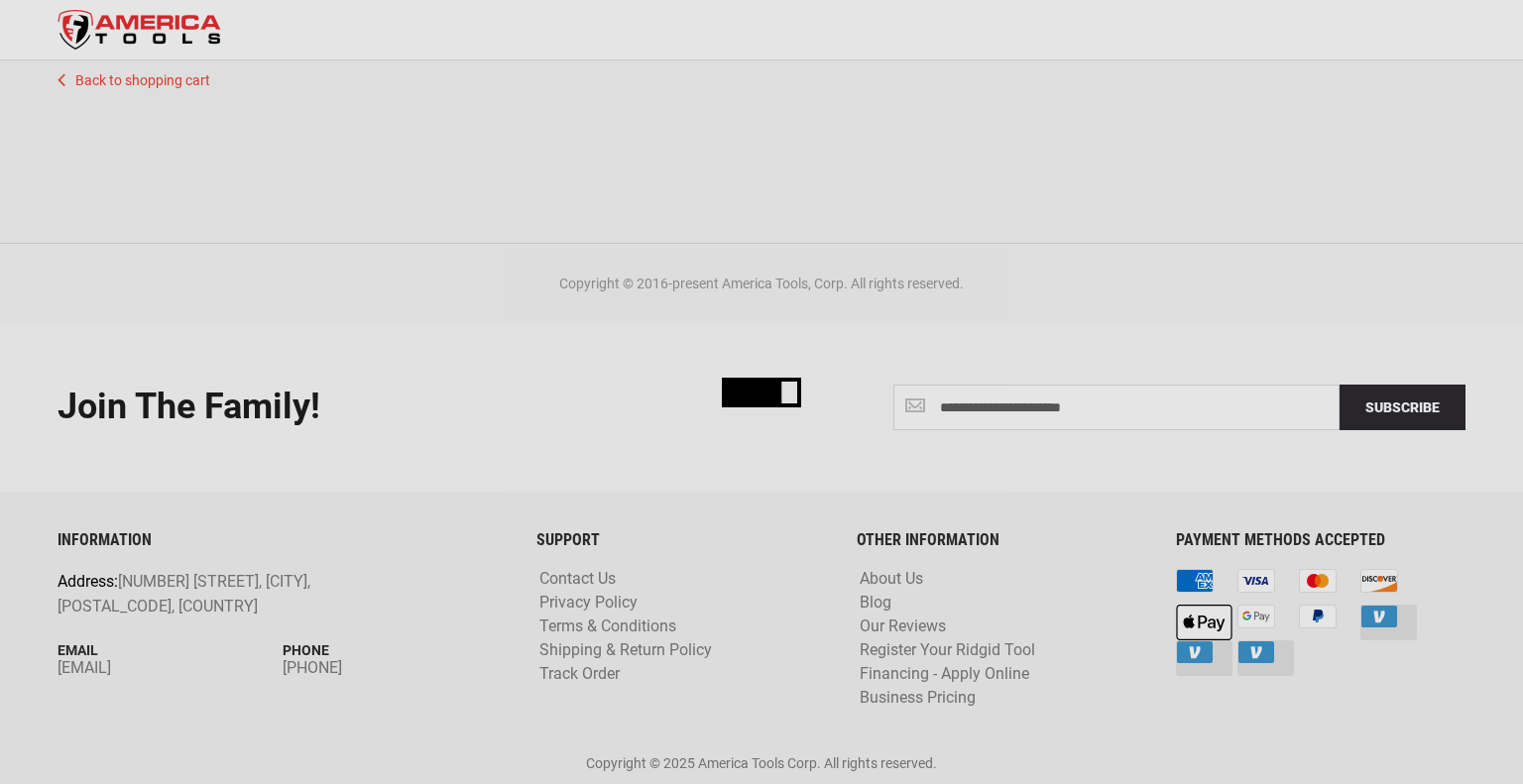 scroll, scrollTop: 0, scrollLeft: 0, axis: both 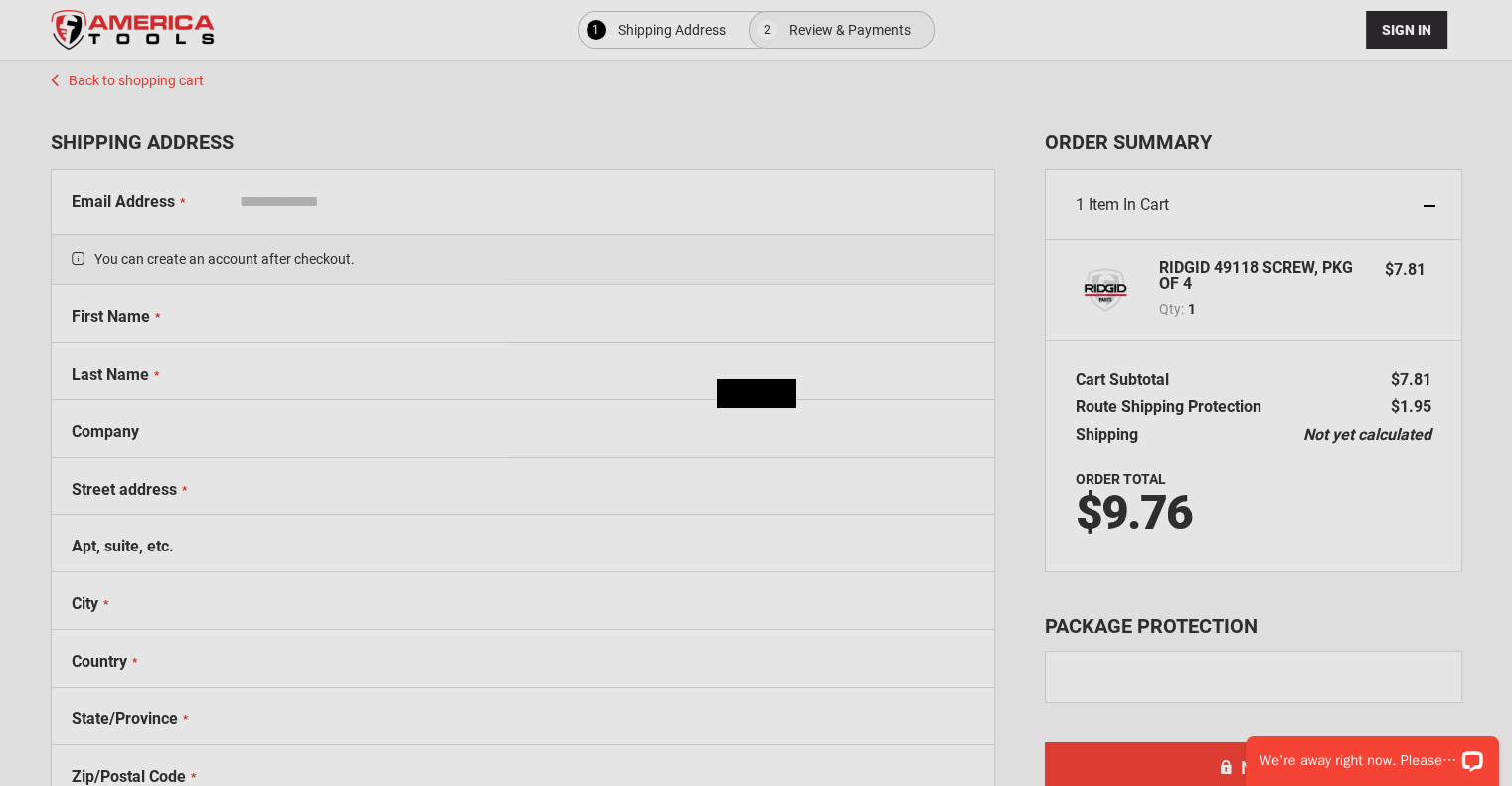 select on "**" 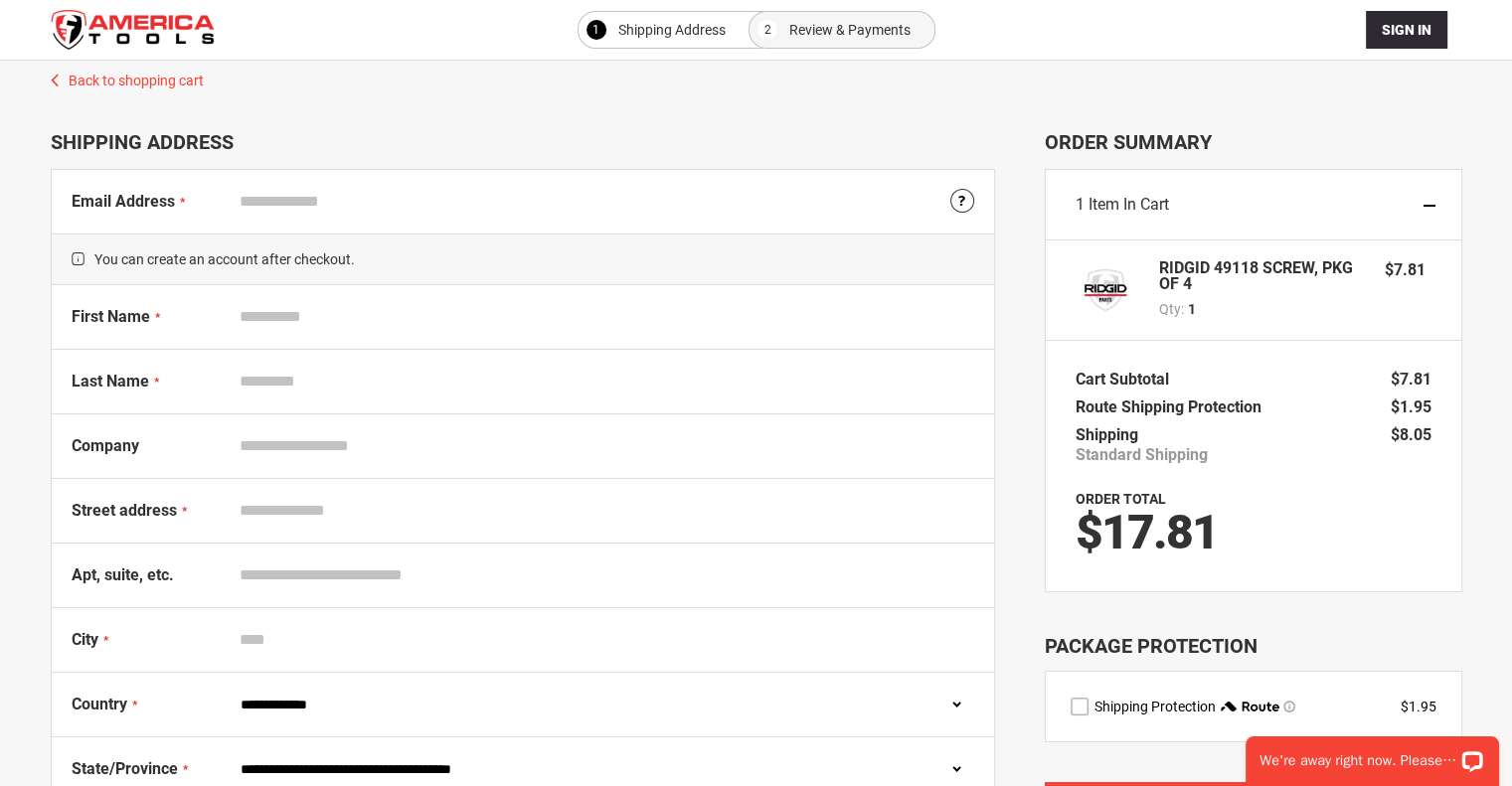 click on "Email Address" at bounding box center [602, 202] 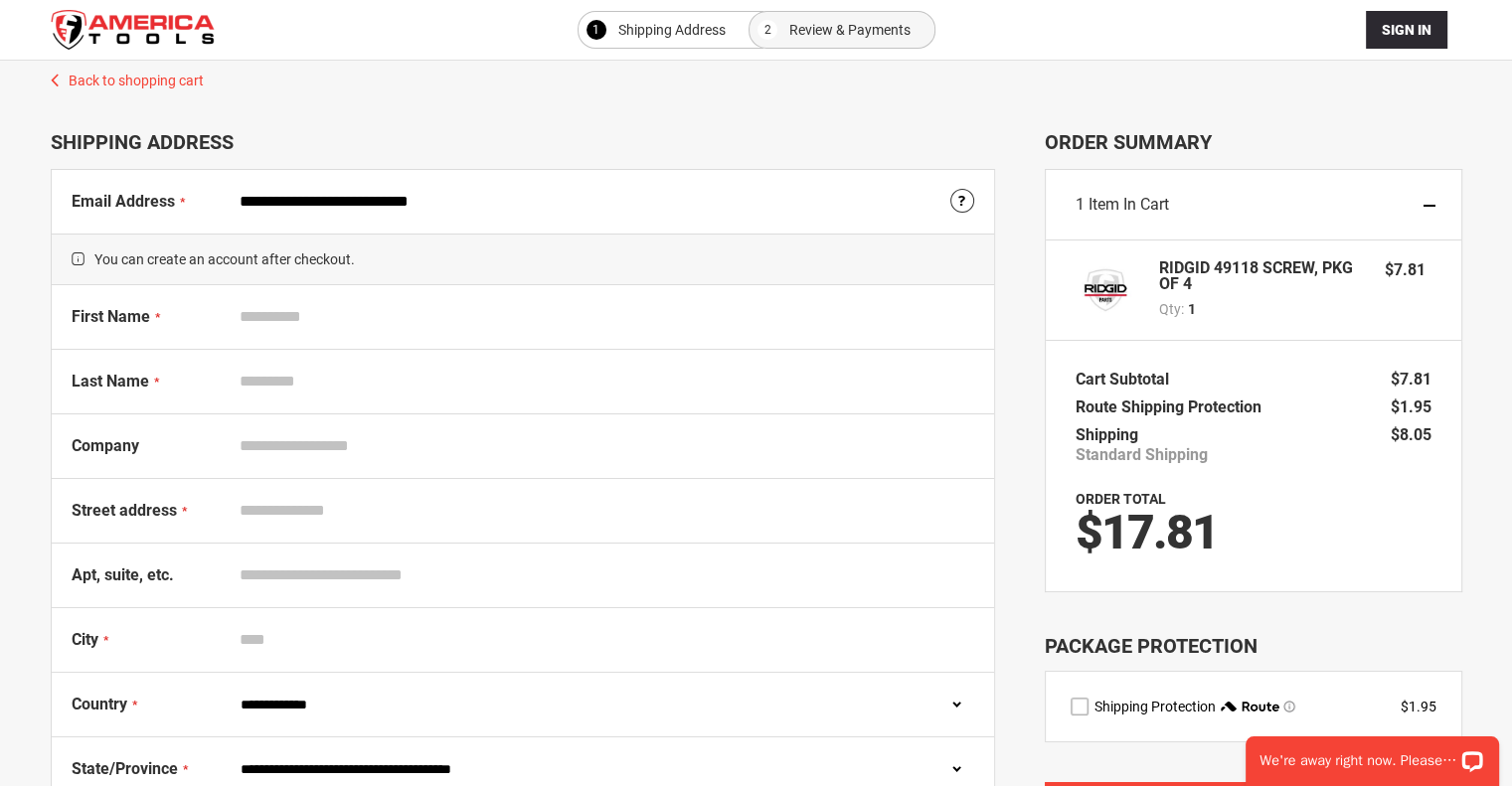 click on "First Name" at bounding box center (523, 317) 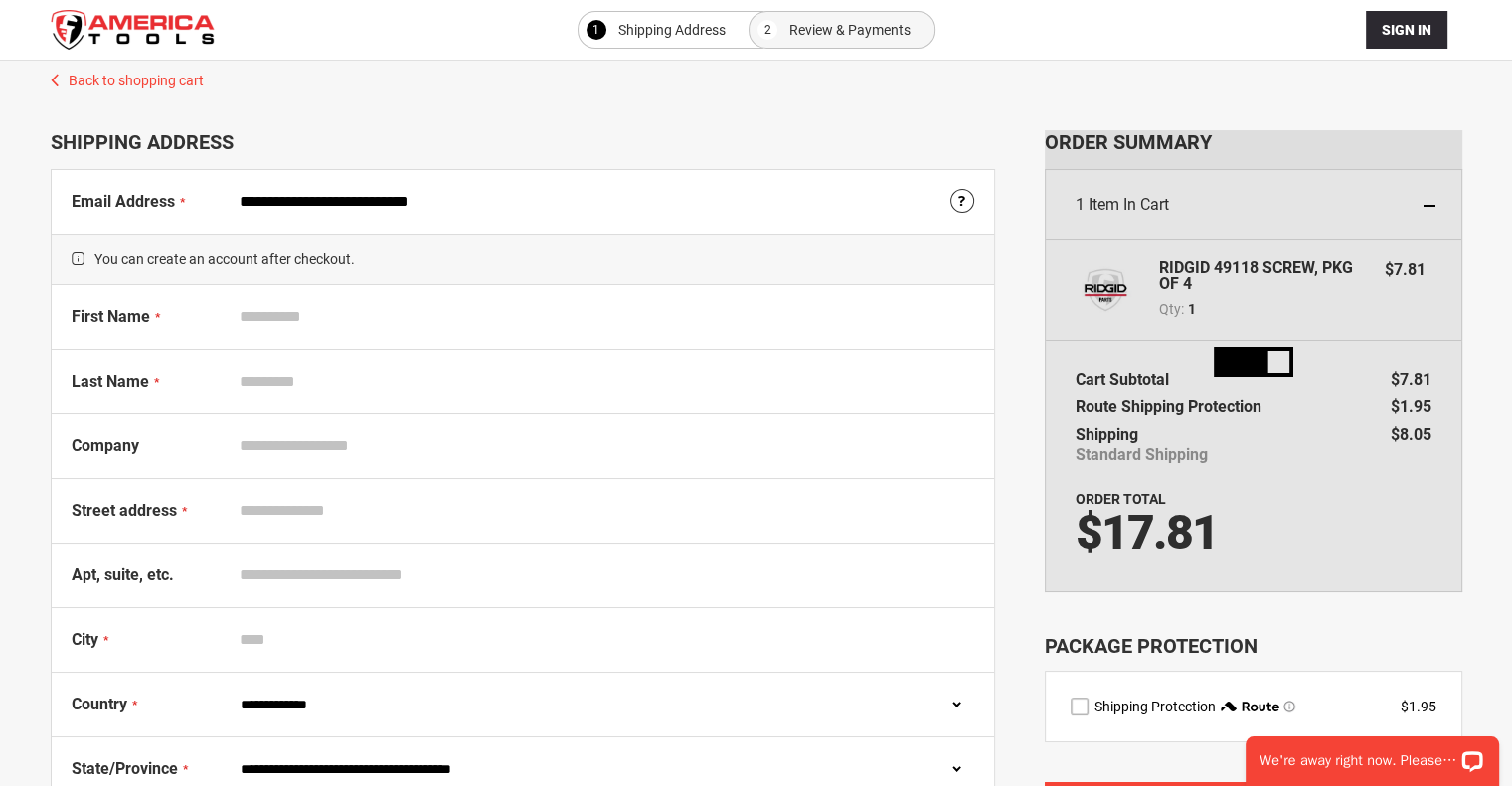 click on "First Name" at bounding box center [602, 317] 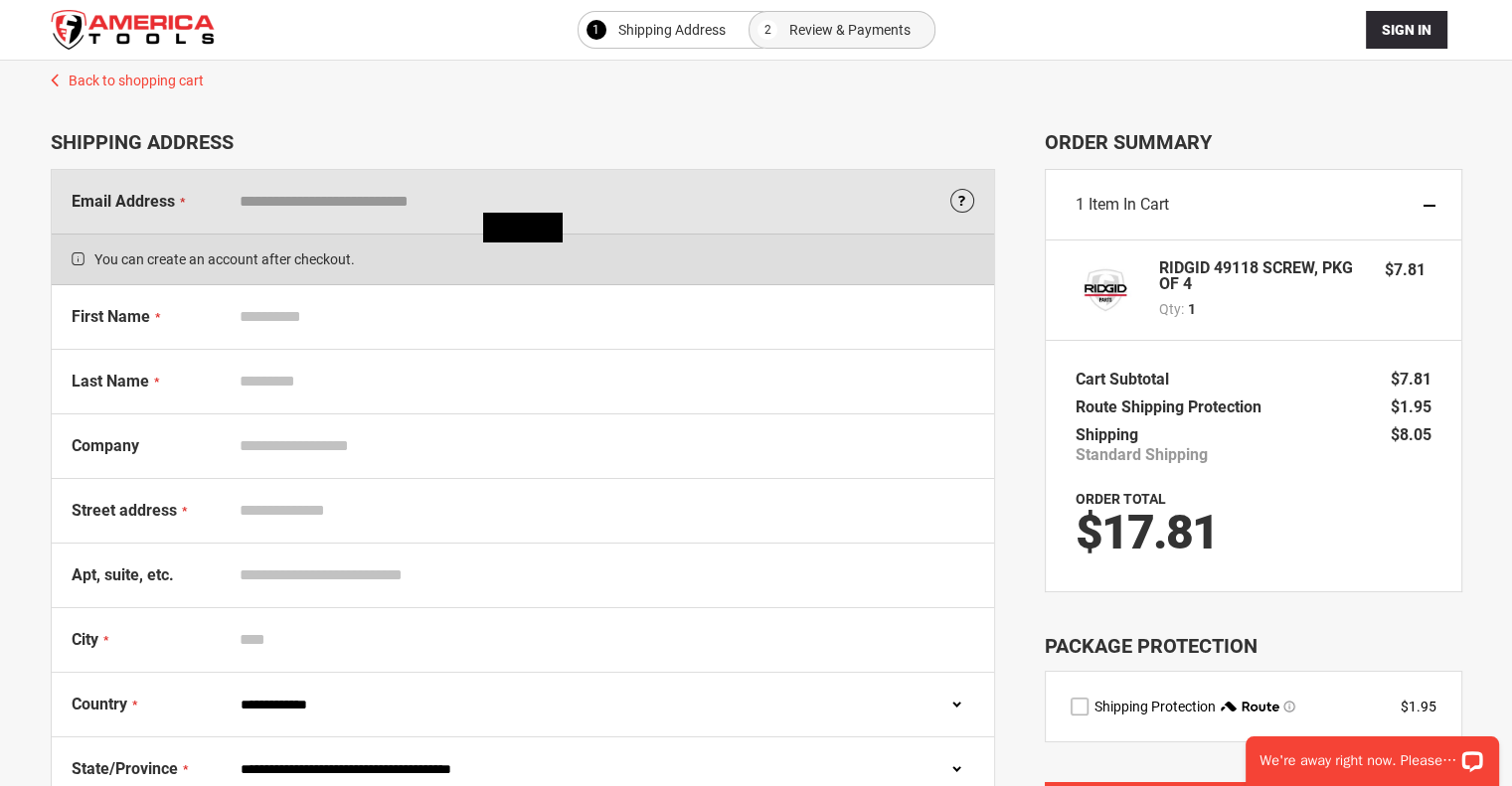 type on "*******" 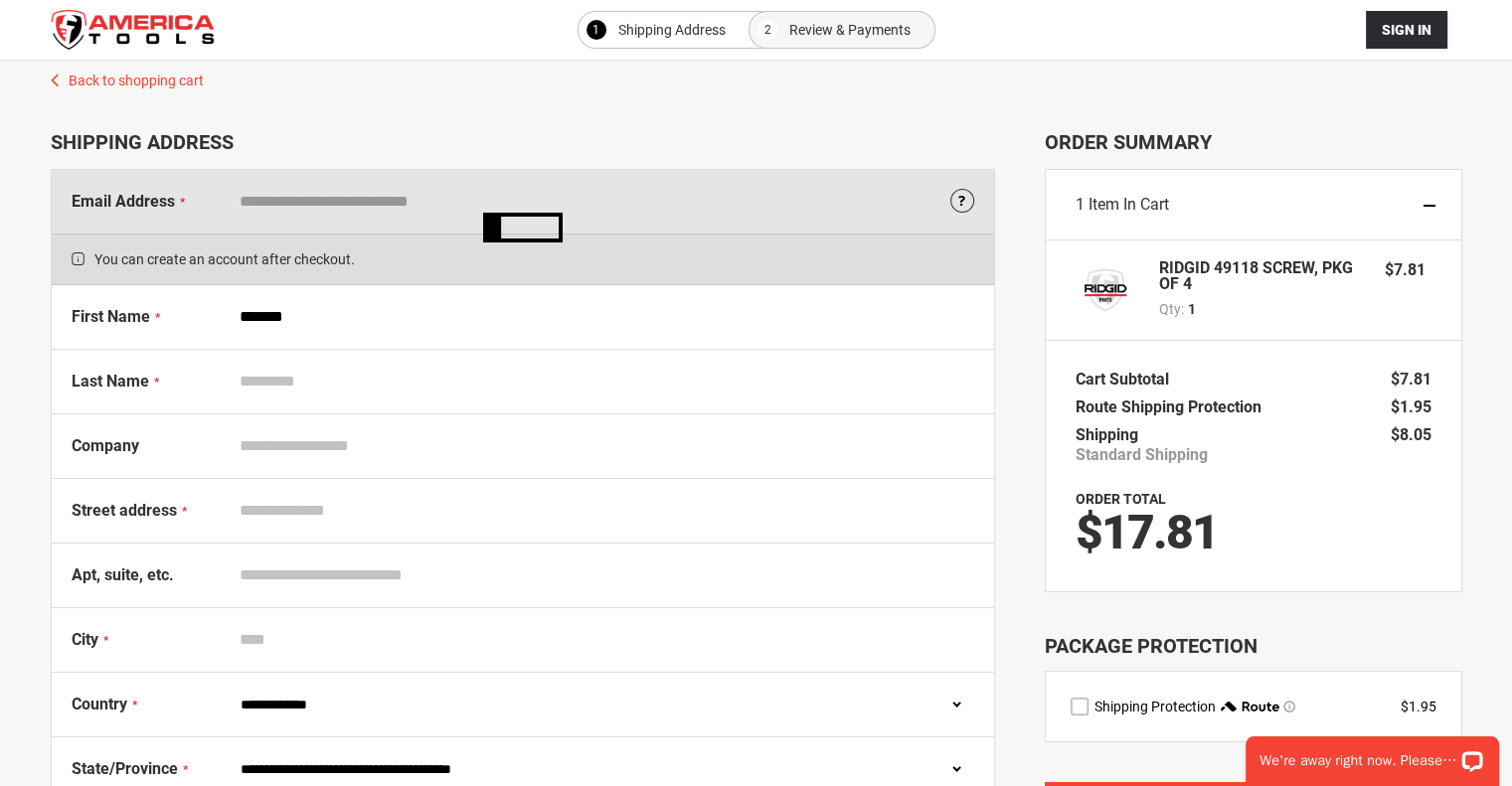 type on "***" 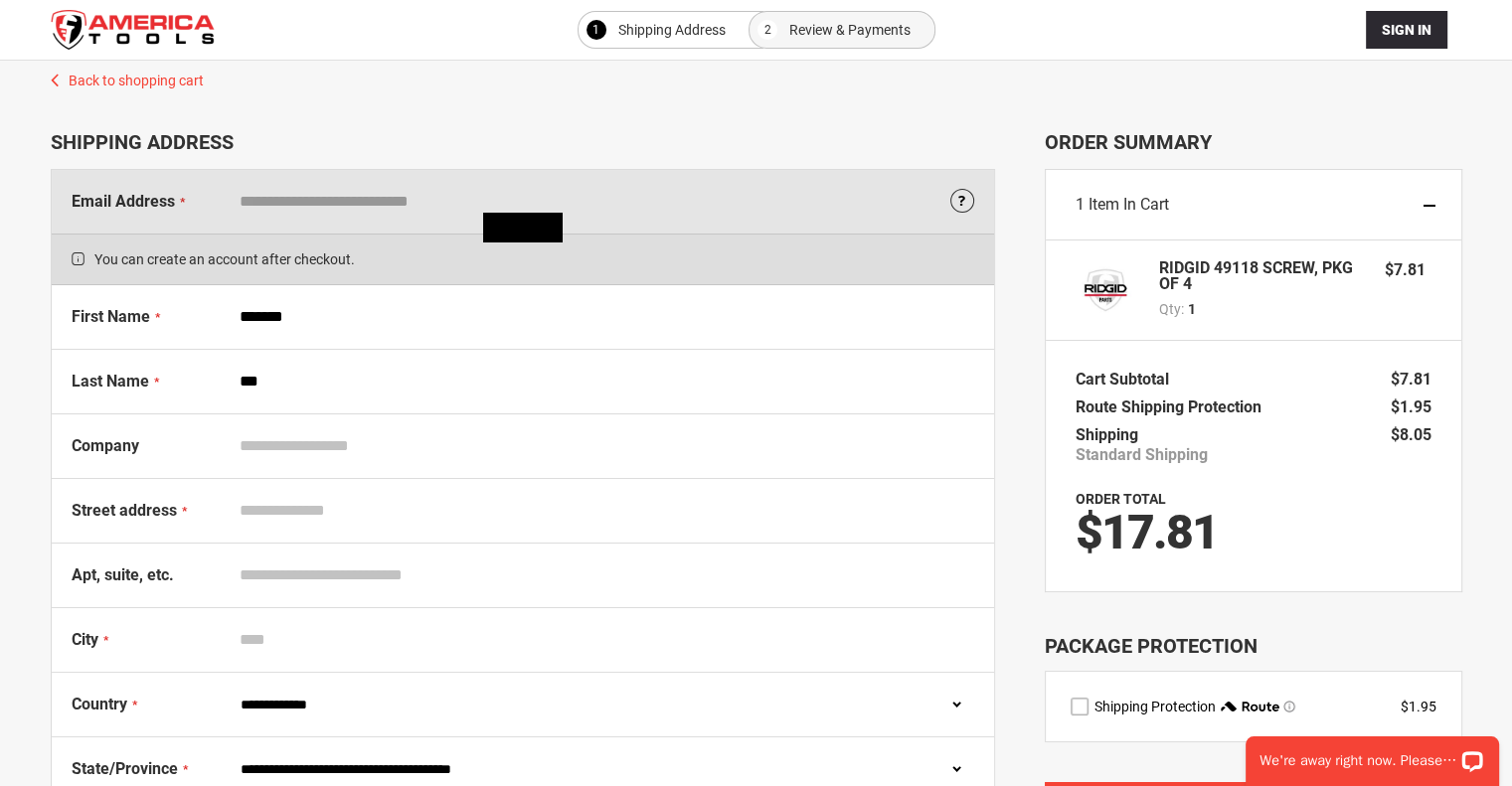 type on "**********" 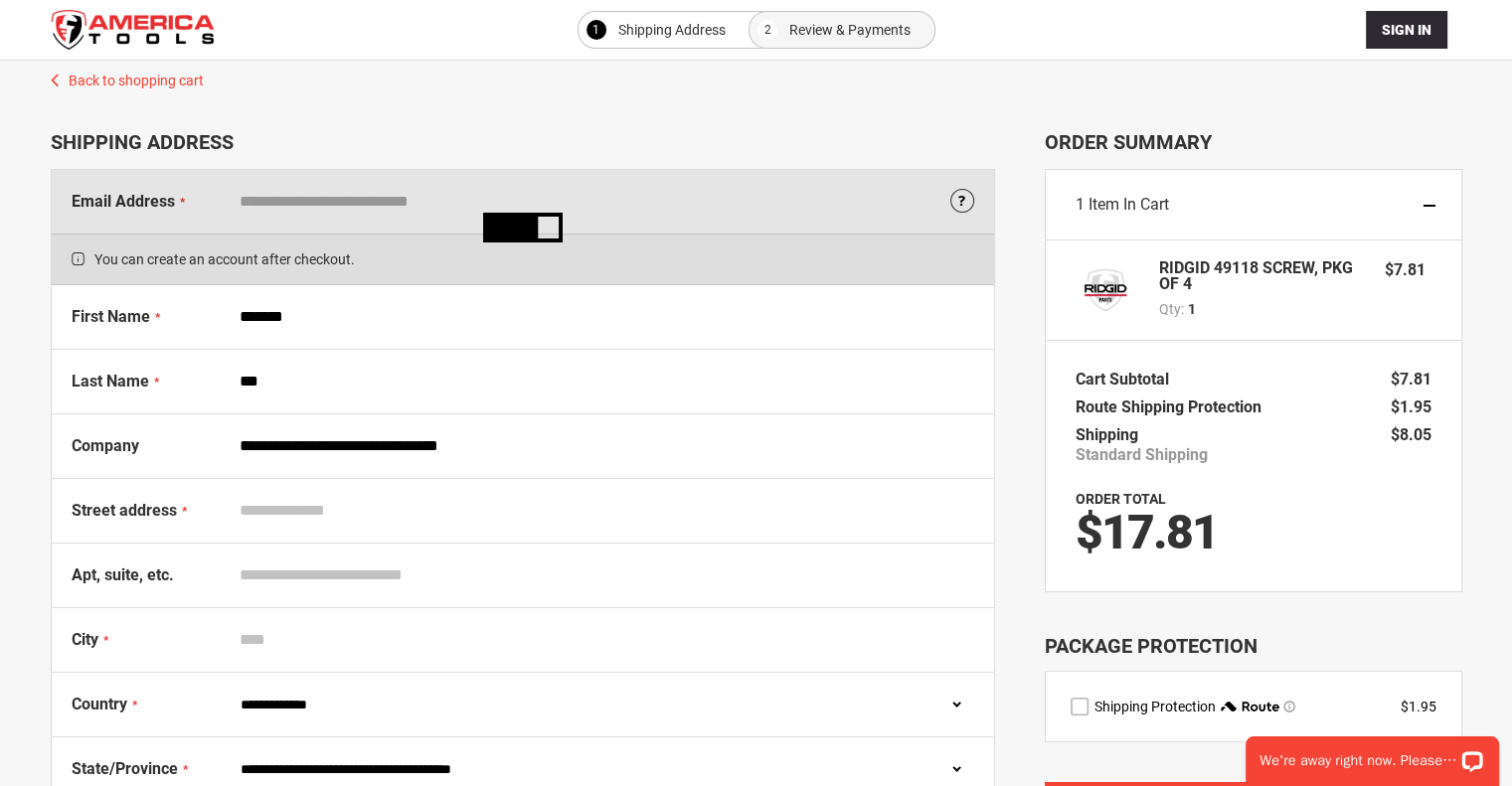 type on "**********" 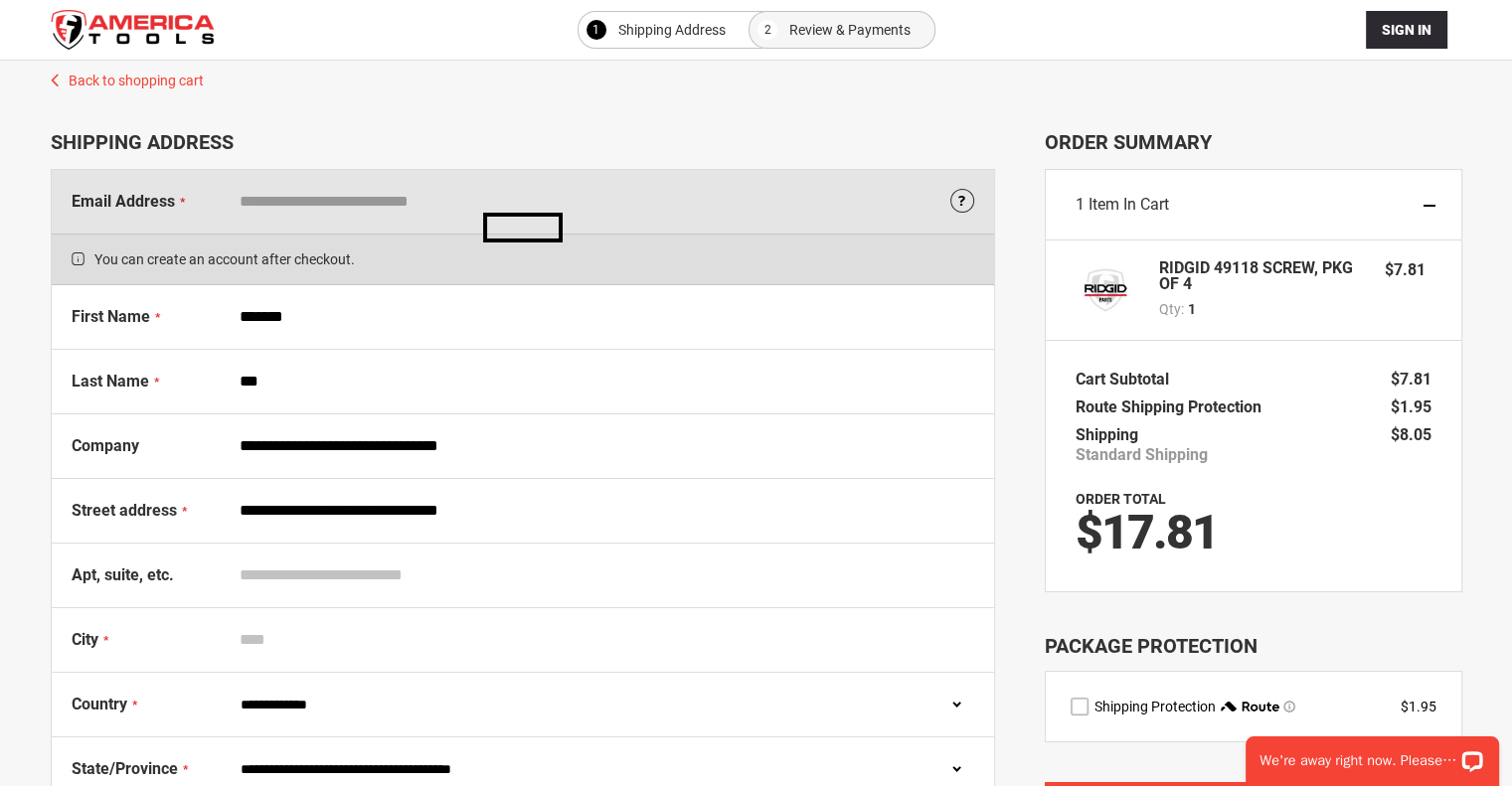 type on "*****" 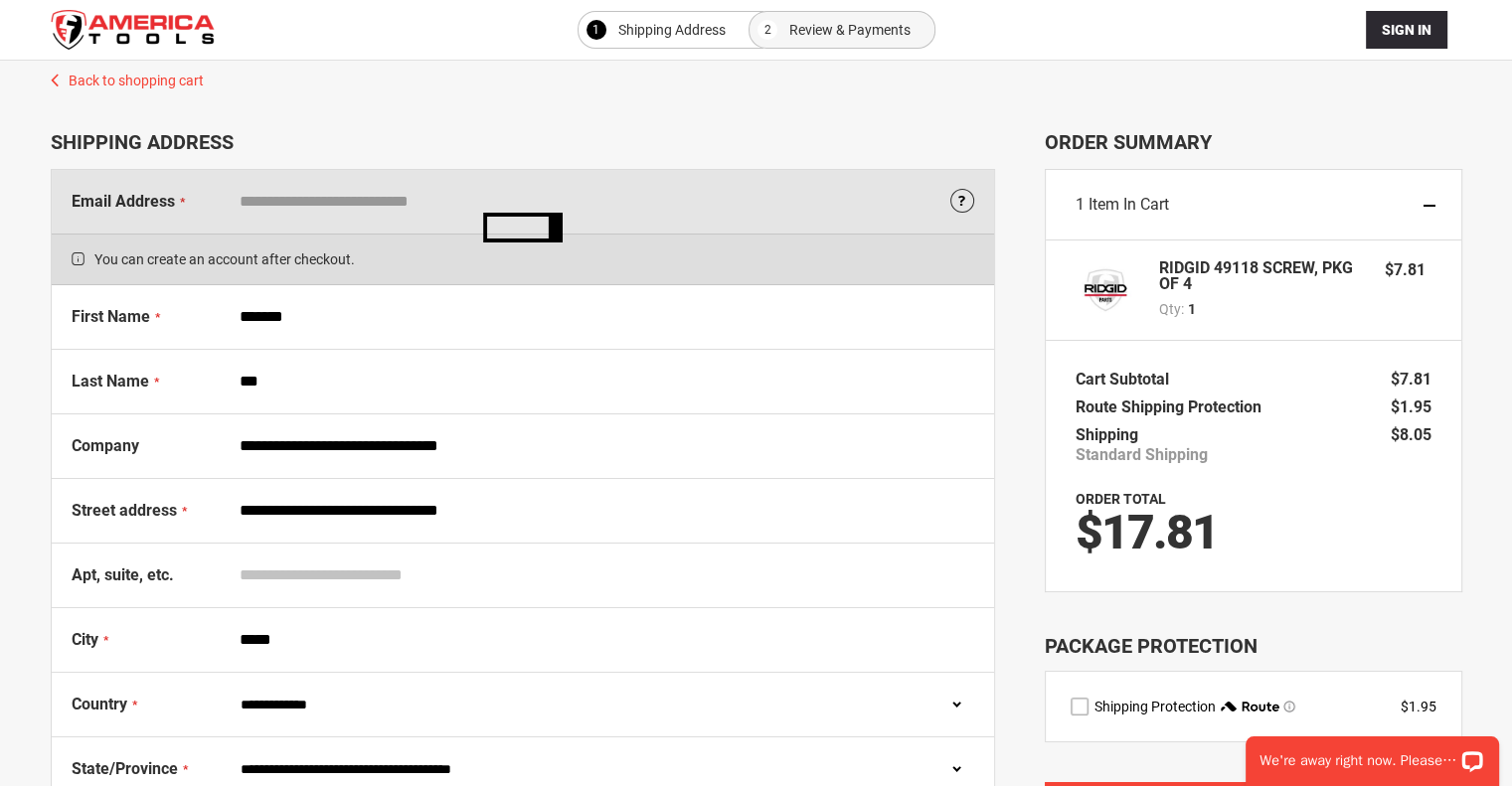 select on "**" 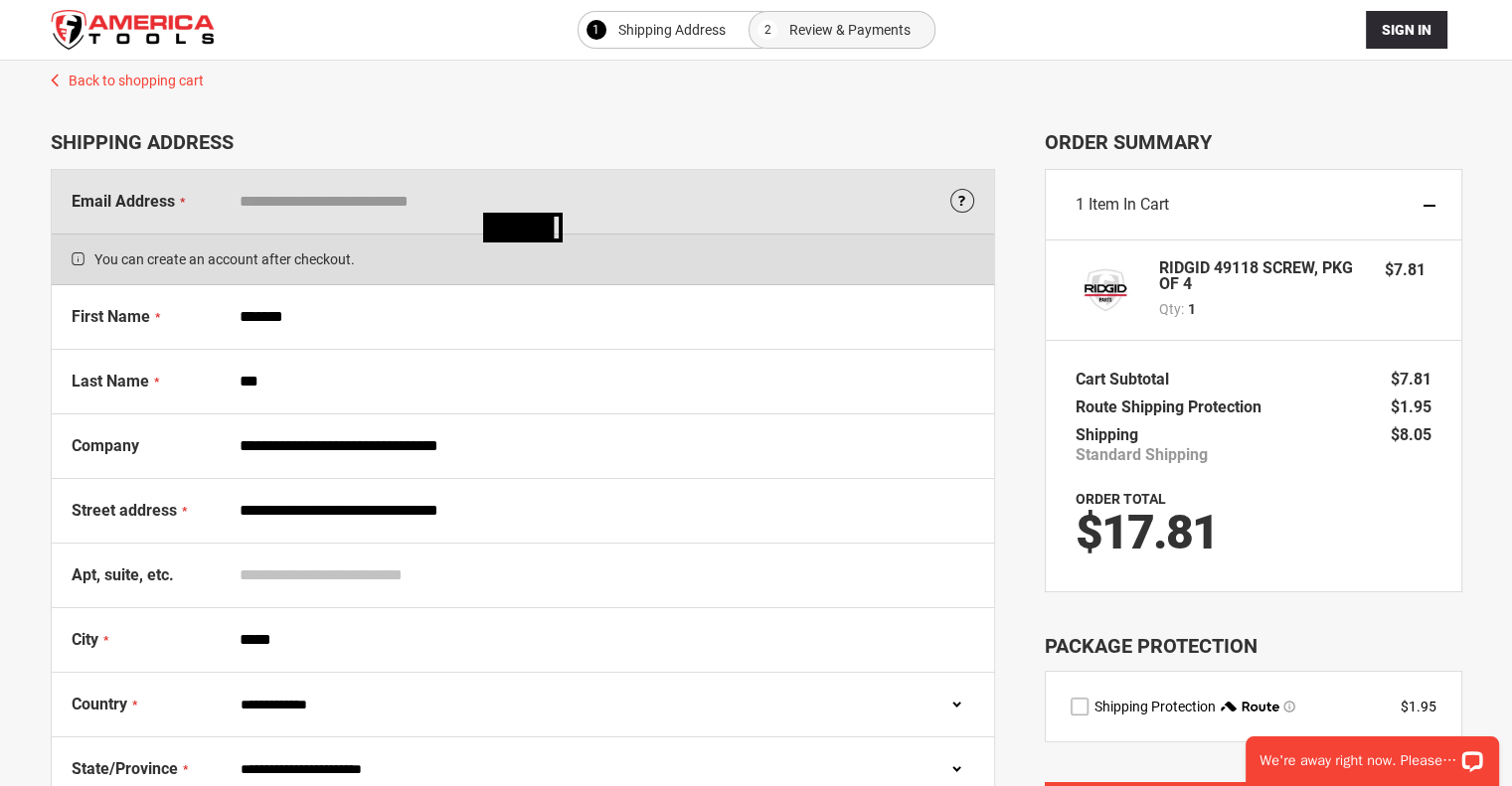 type on "*****" 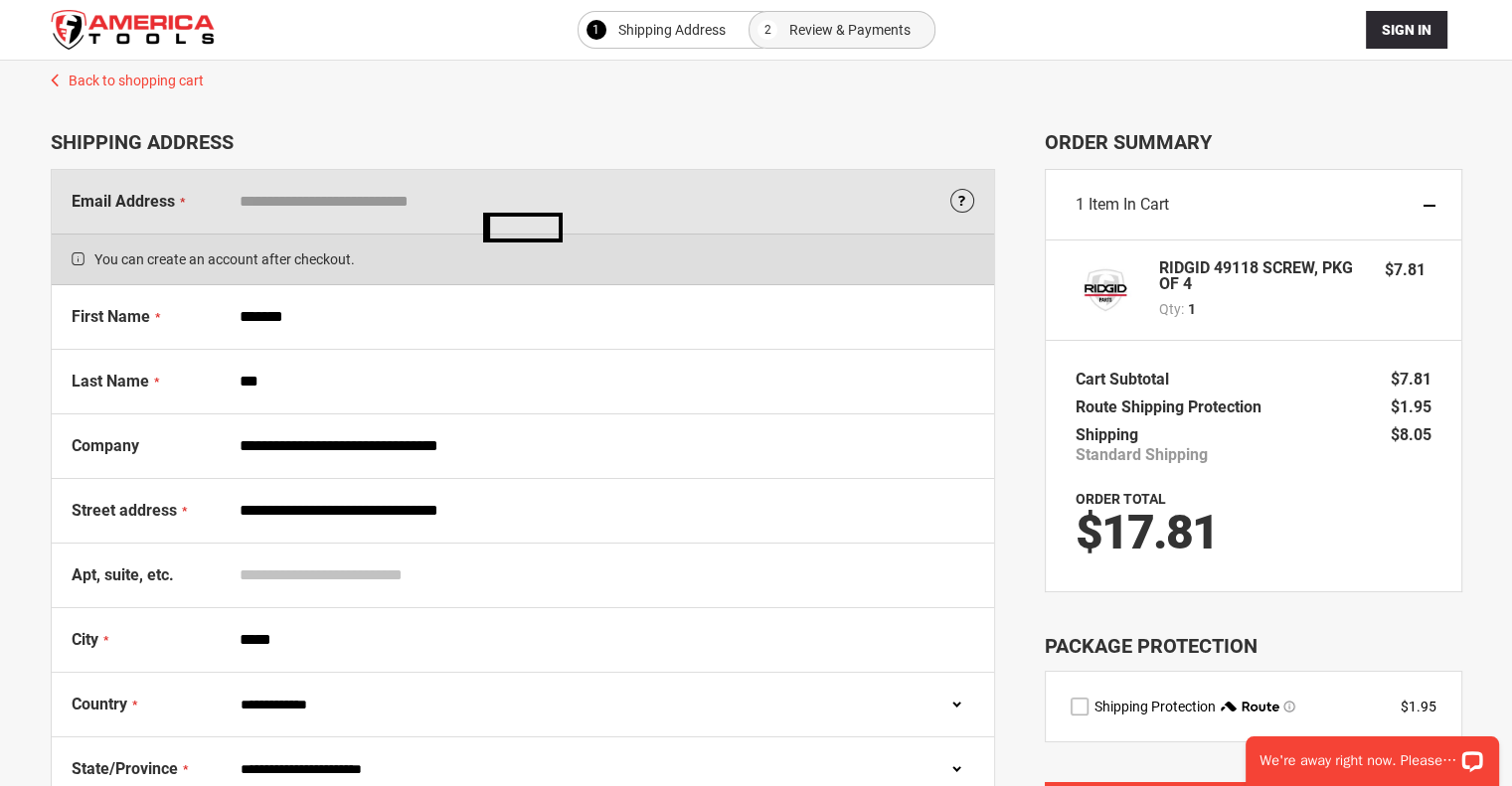 type on "**********" 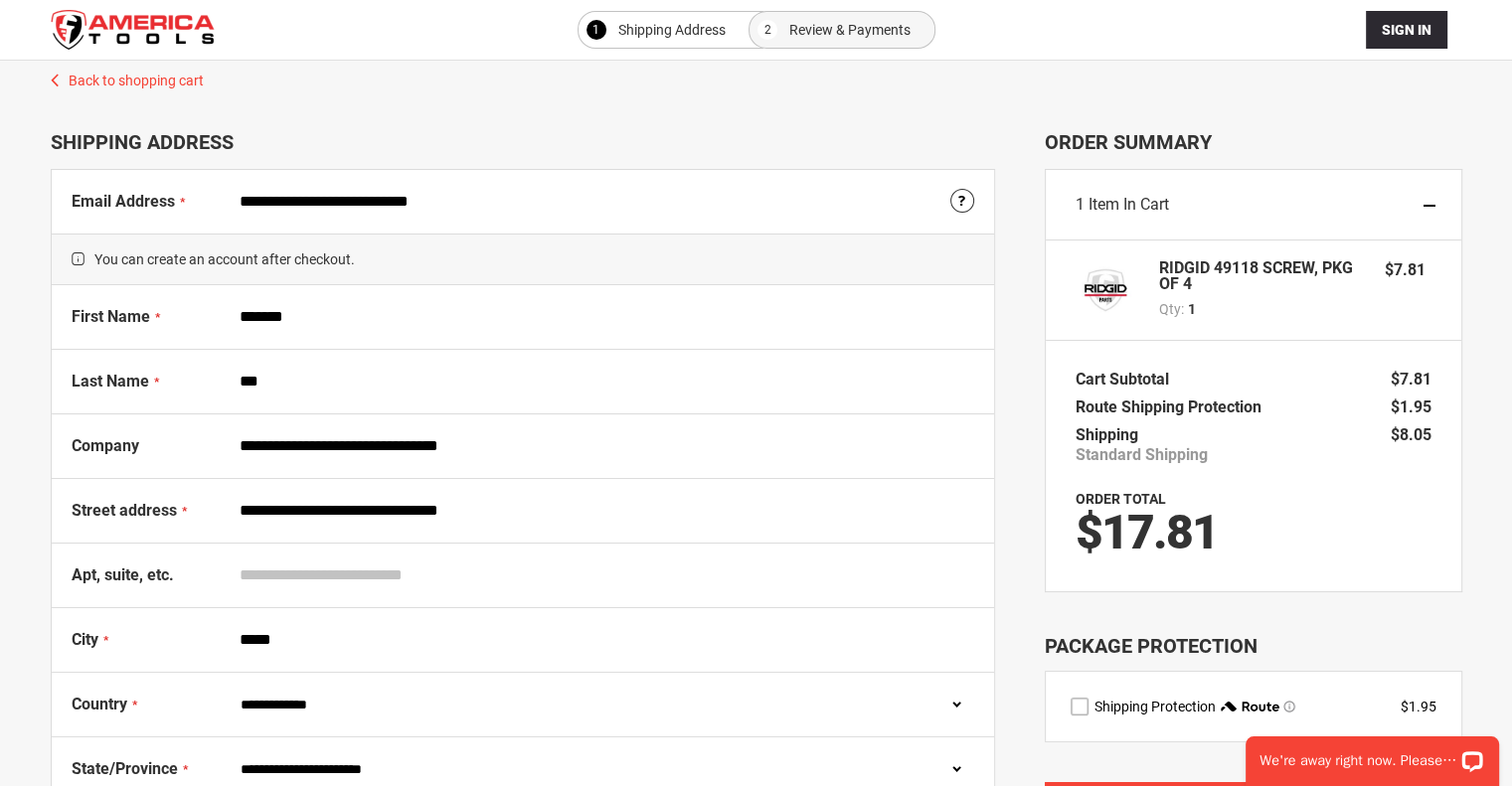 drag, startPoint x: 372, startPoint y: 512, endPoint x: 593, endPoint y: 481, distance: 223.1636 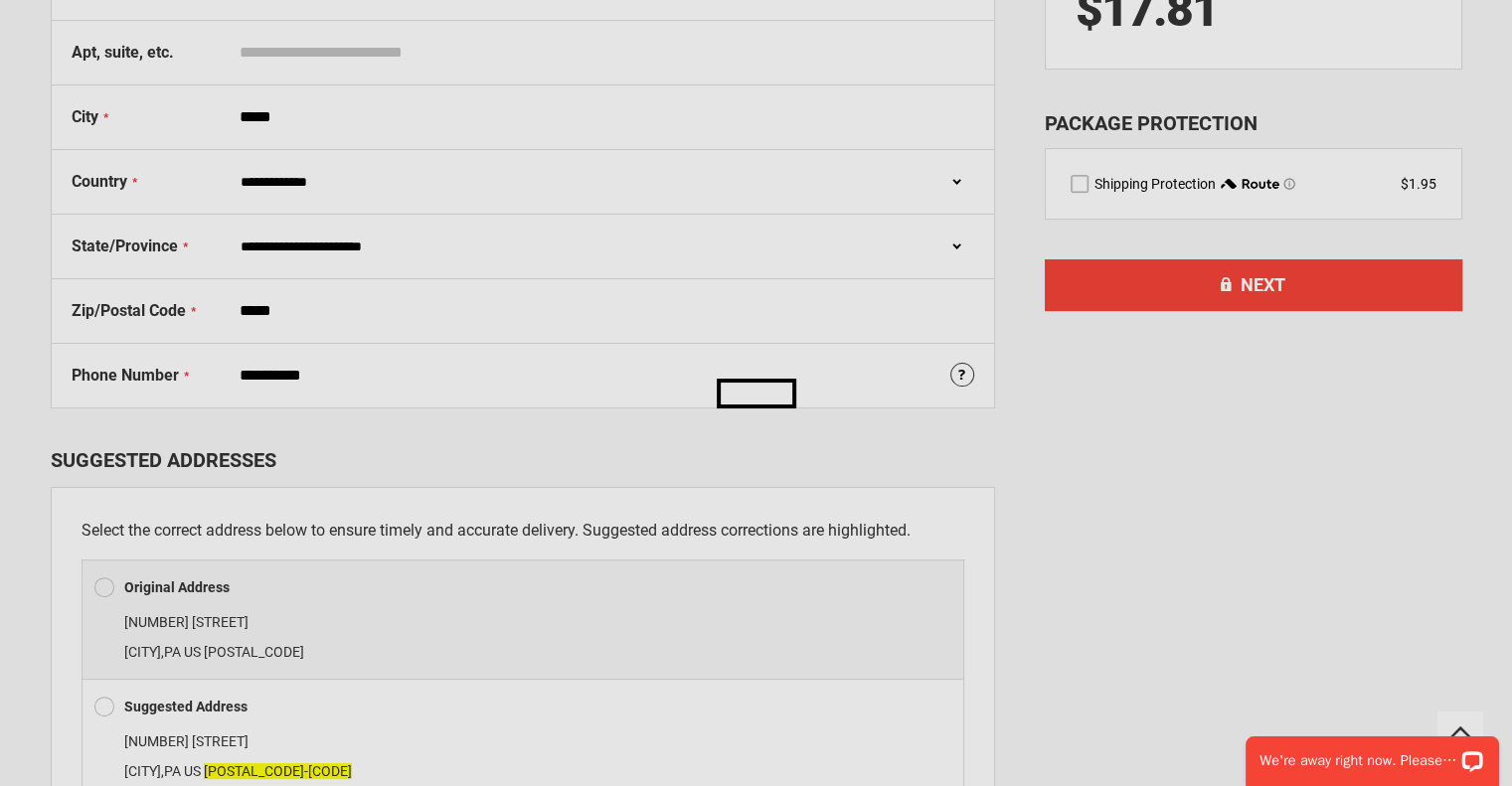 scroll, scrollTop: 528, scrollLeft: 0, axis: vertical 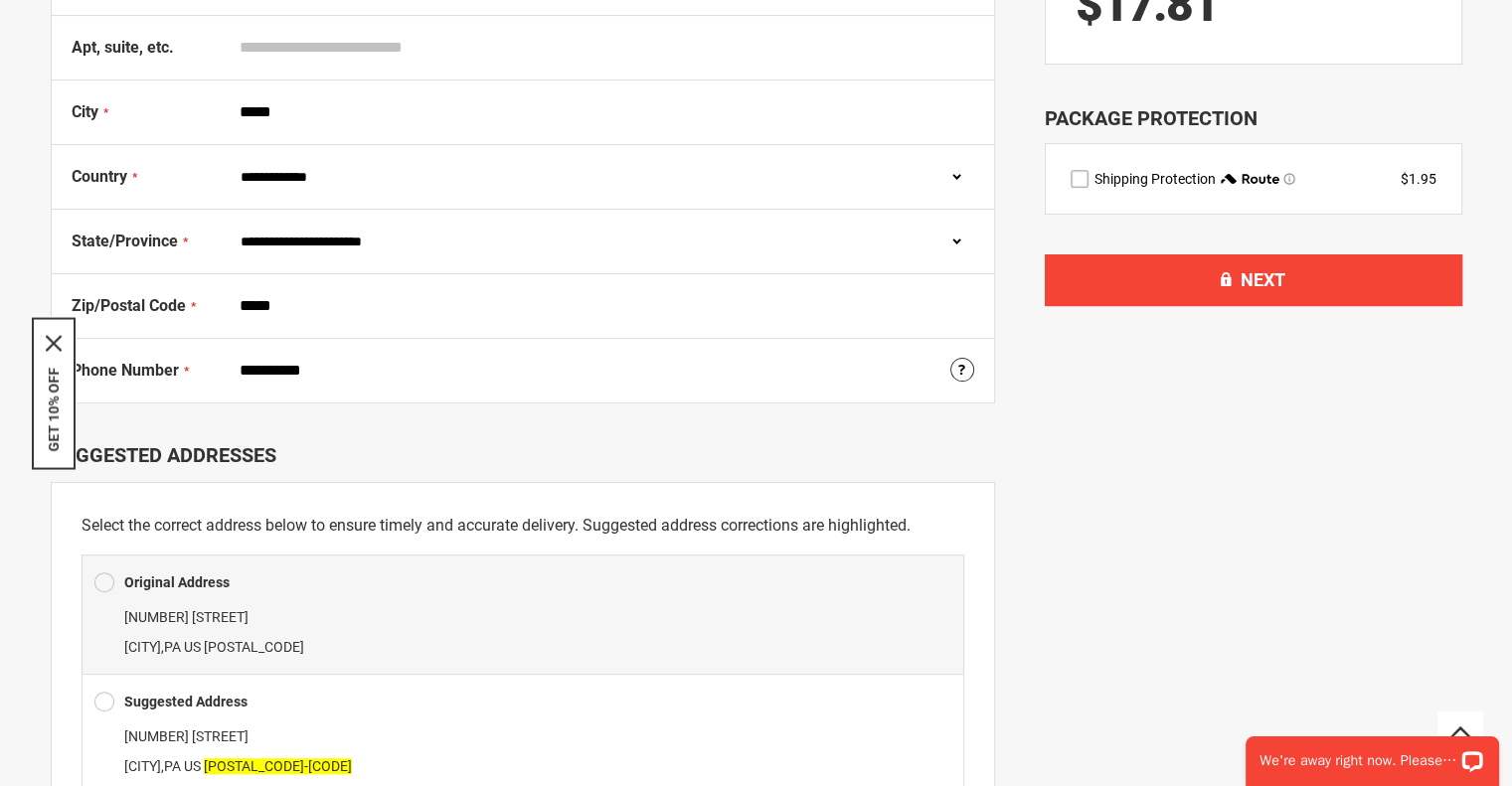 type on "**********" 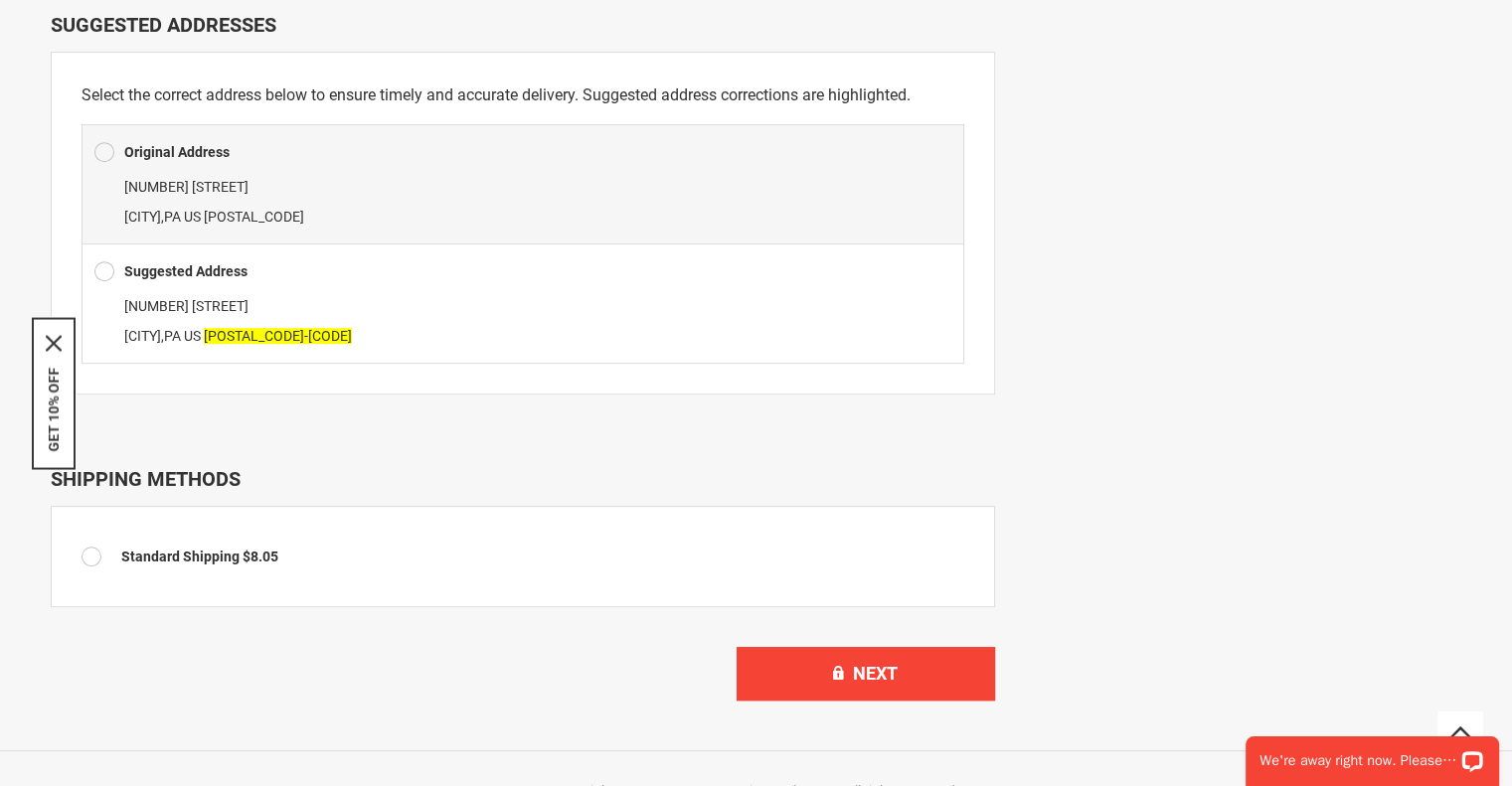 scroll, scrollTop: 948, scrollLeft: 0, axis: vertical 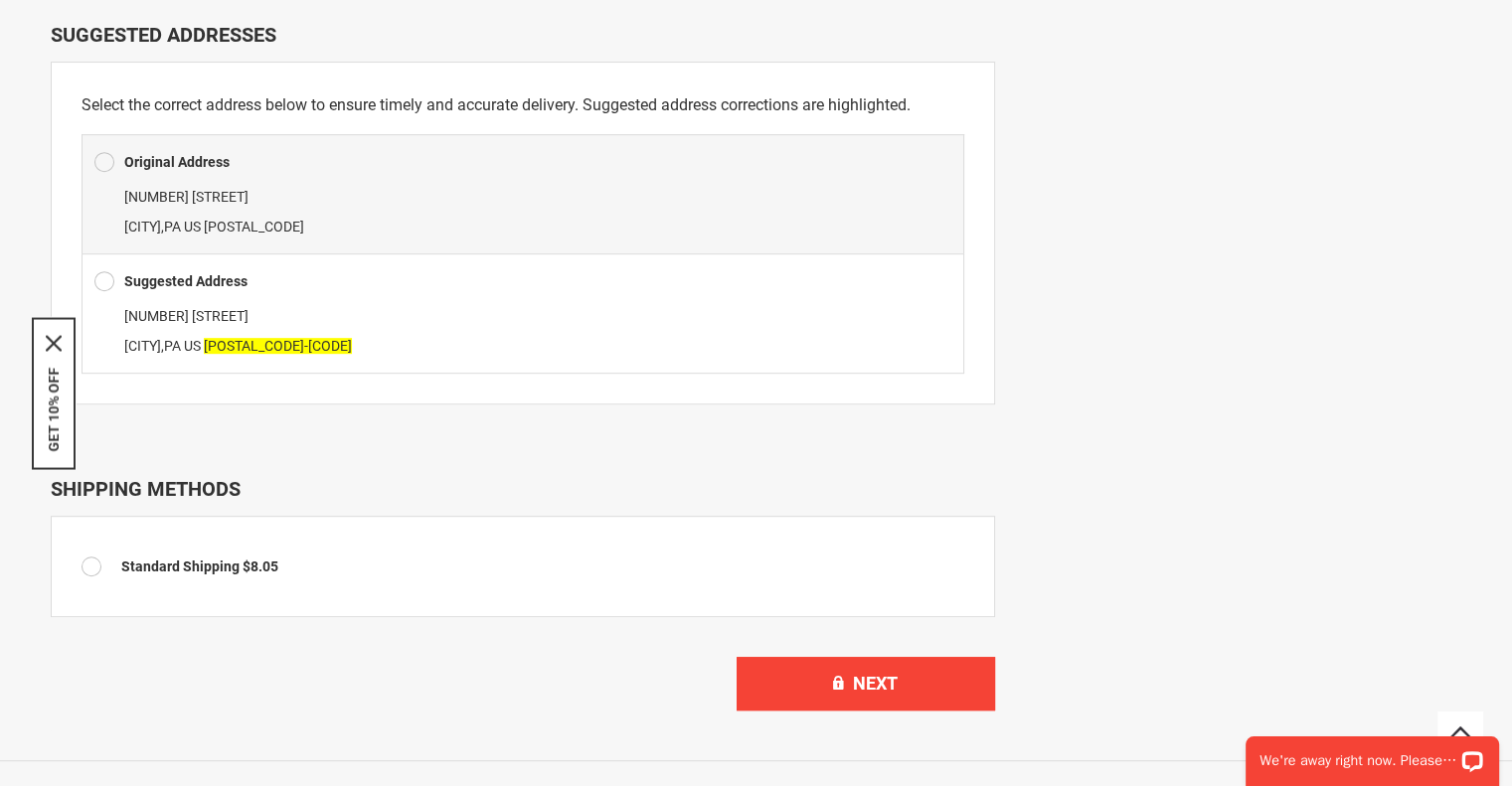 type on "**********" 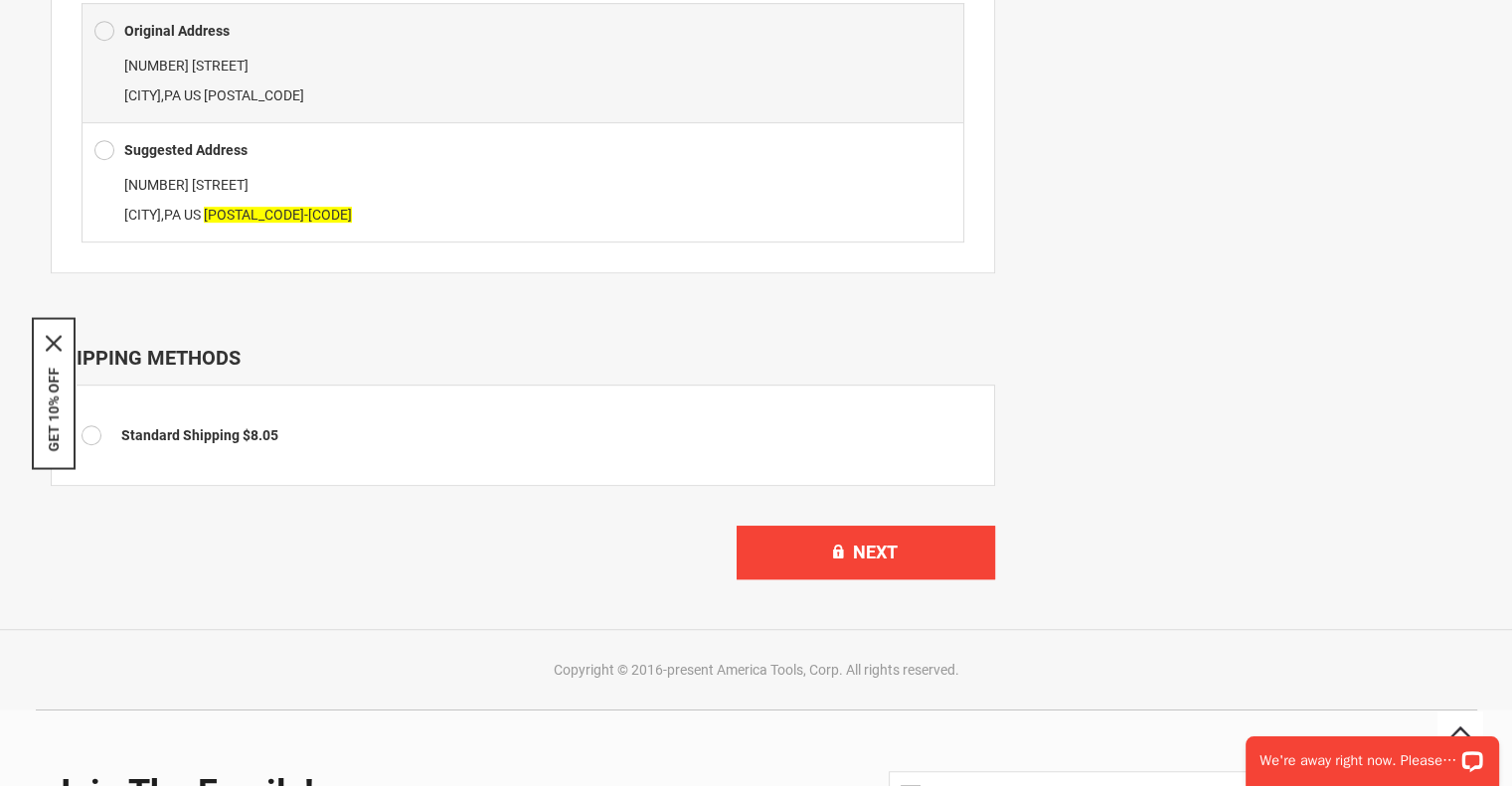 scroll, scrollTop: 1087, scrollLeft: 0, axis: vertical 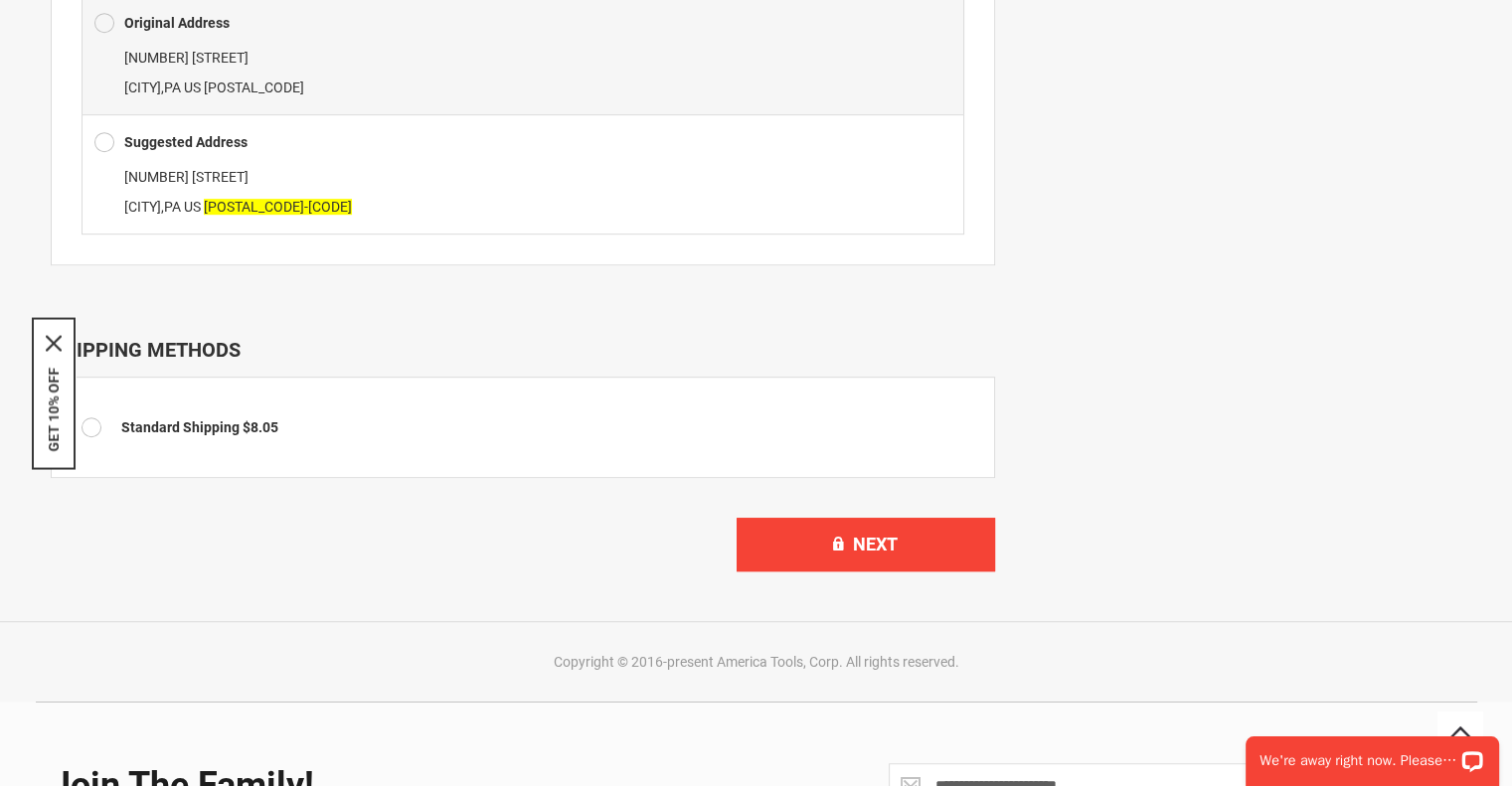 click on "Next" at bounding box center [523, 535] 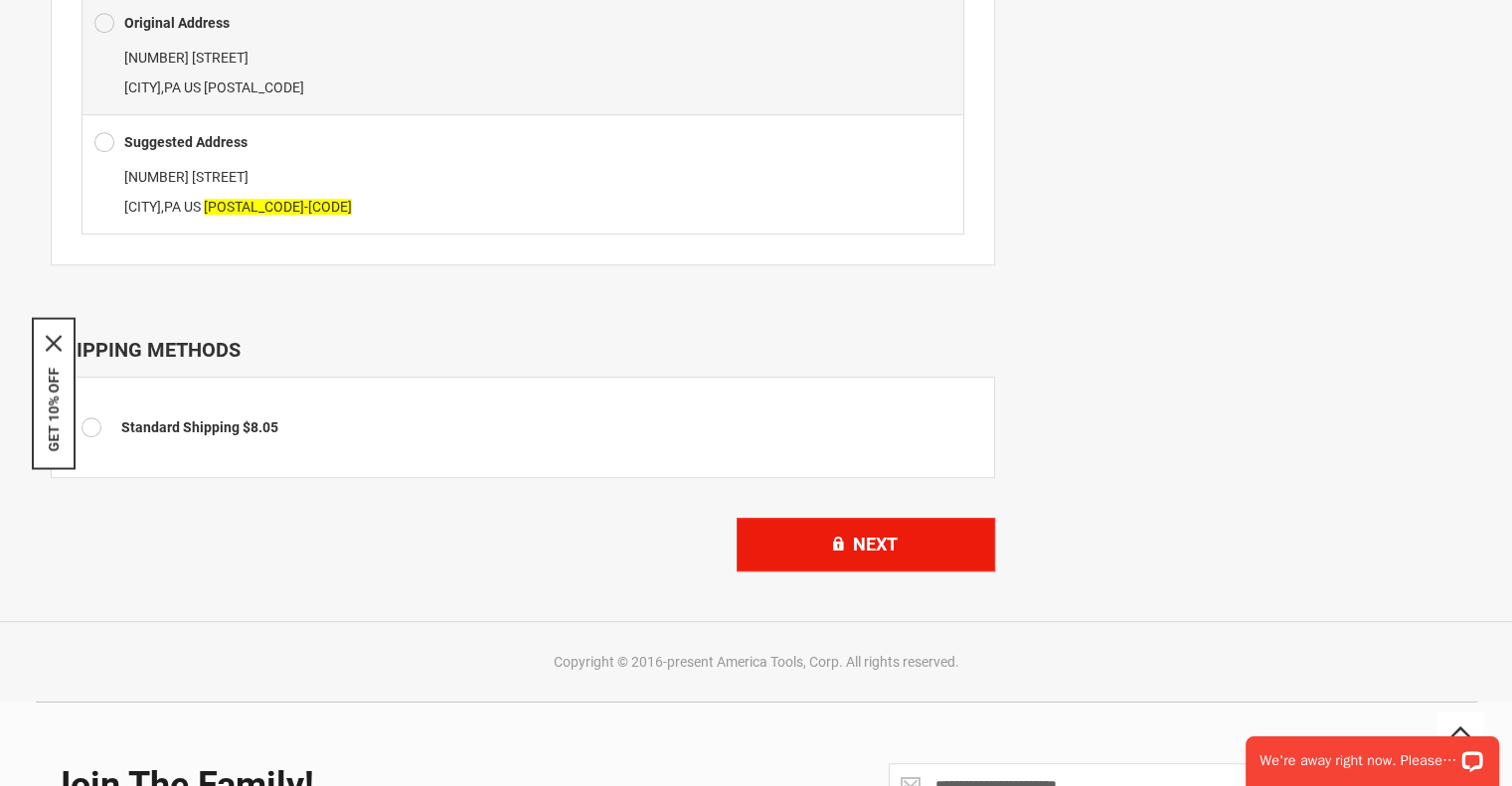click on "Next" at bounding box center (866, 545) 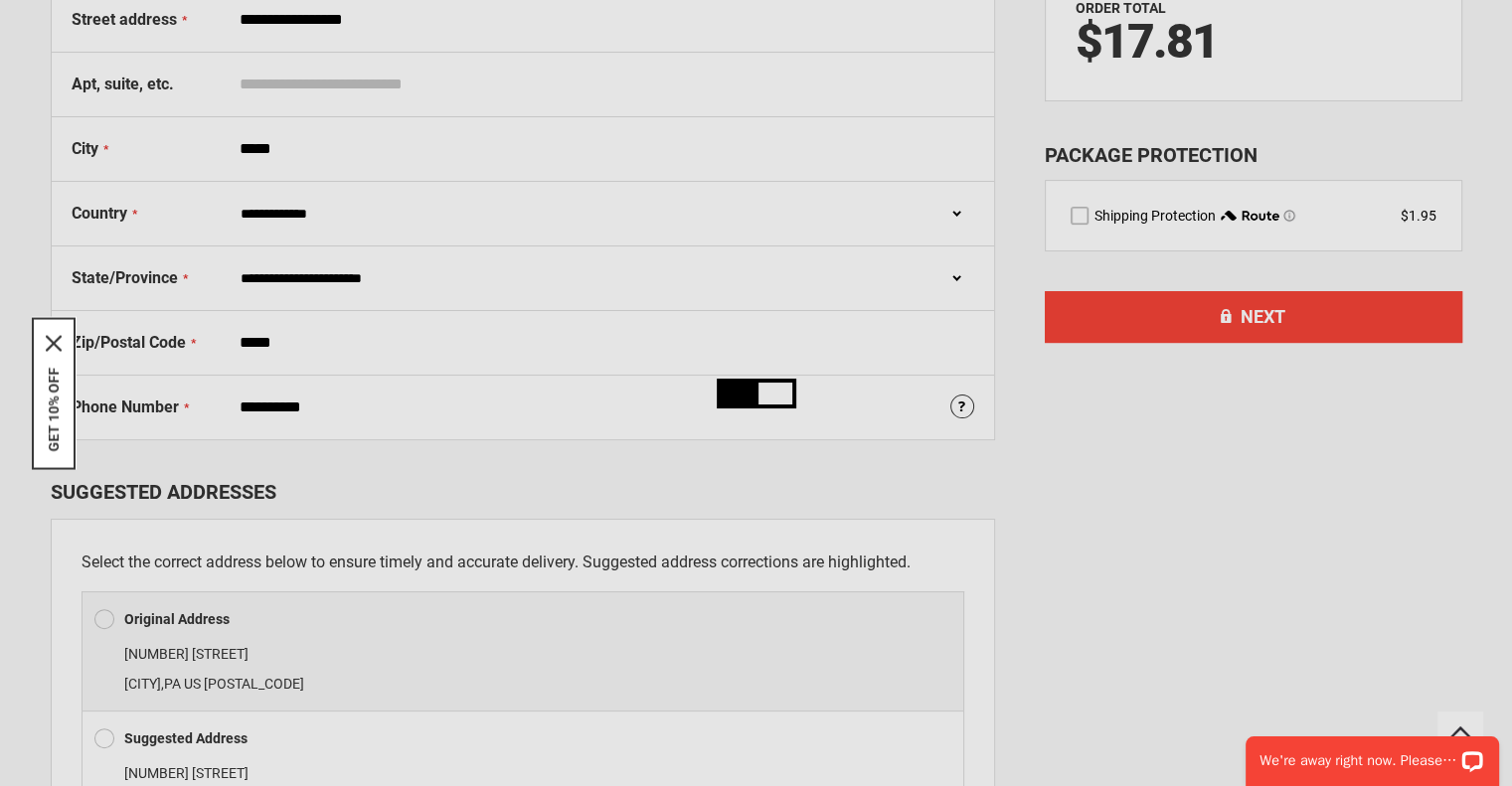 scroll, scrollTop: 455, scrollLeft: 0, axis: vertical 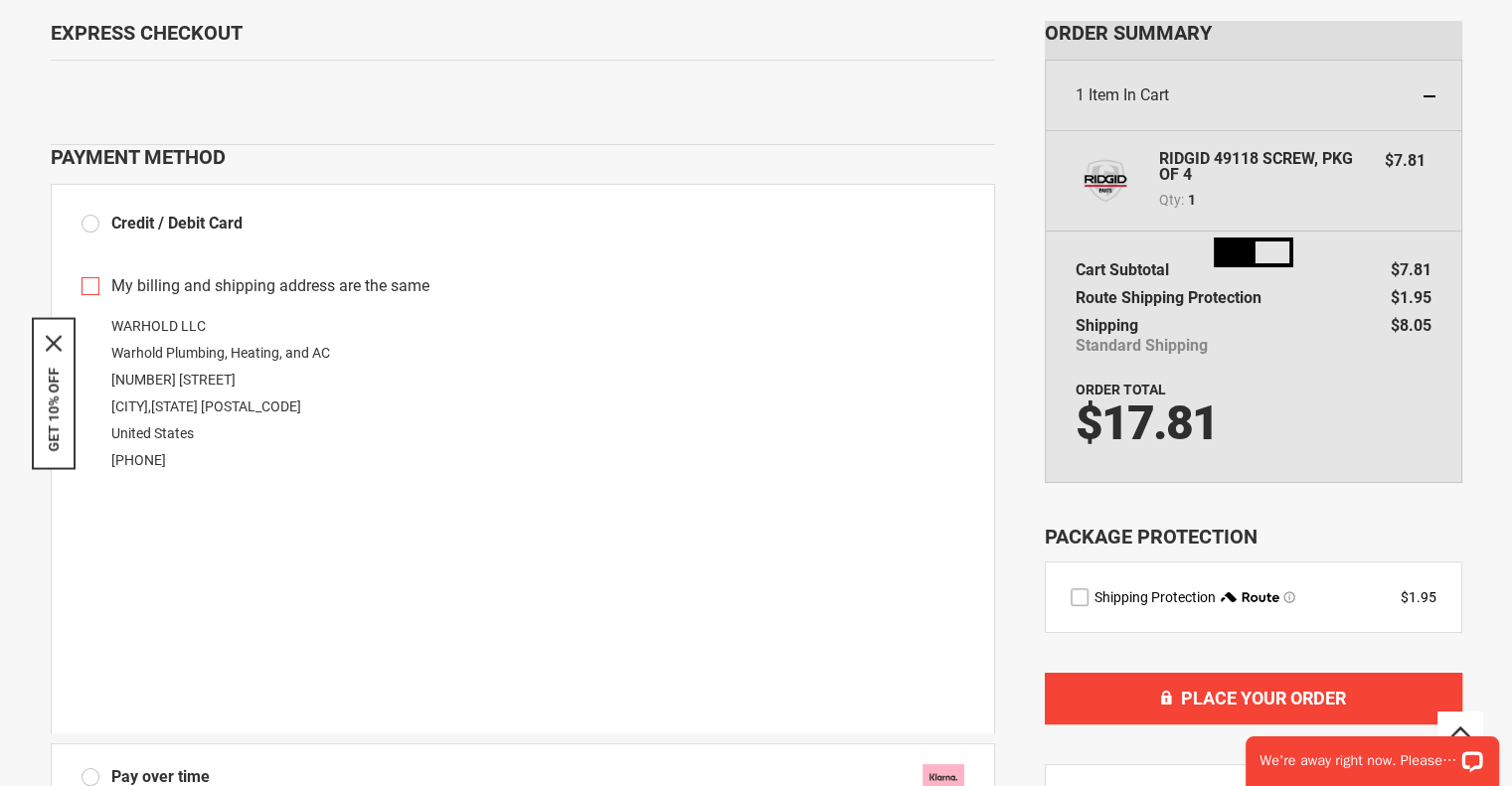 click at bounding box center [1080, 597] 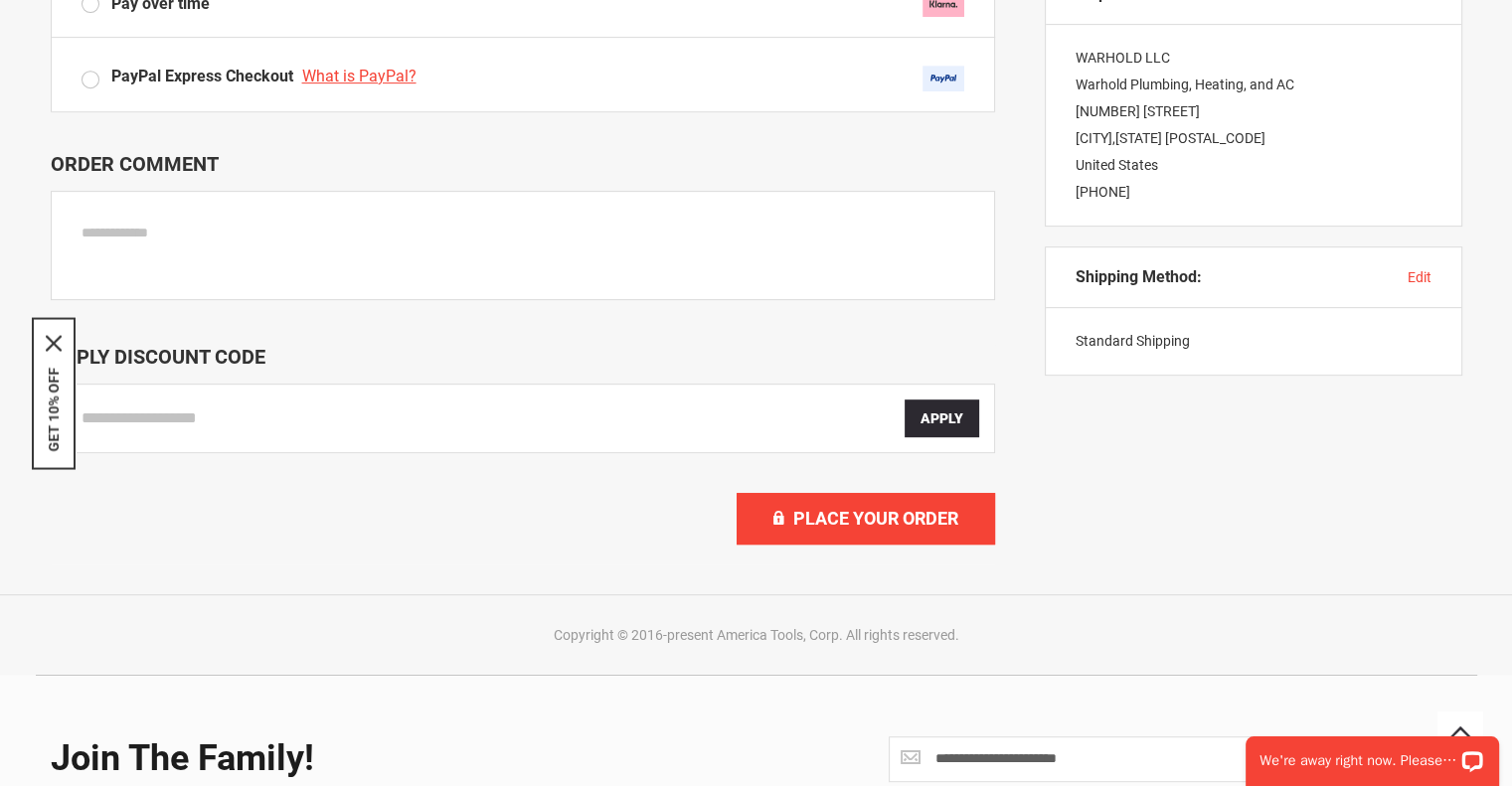 scroll, scrollTop: 881, scrollLeft: 0, axis: vertical 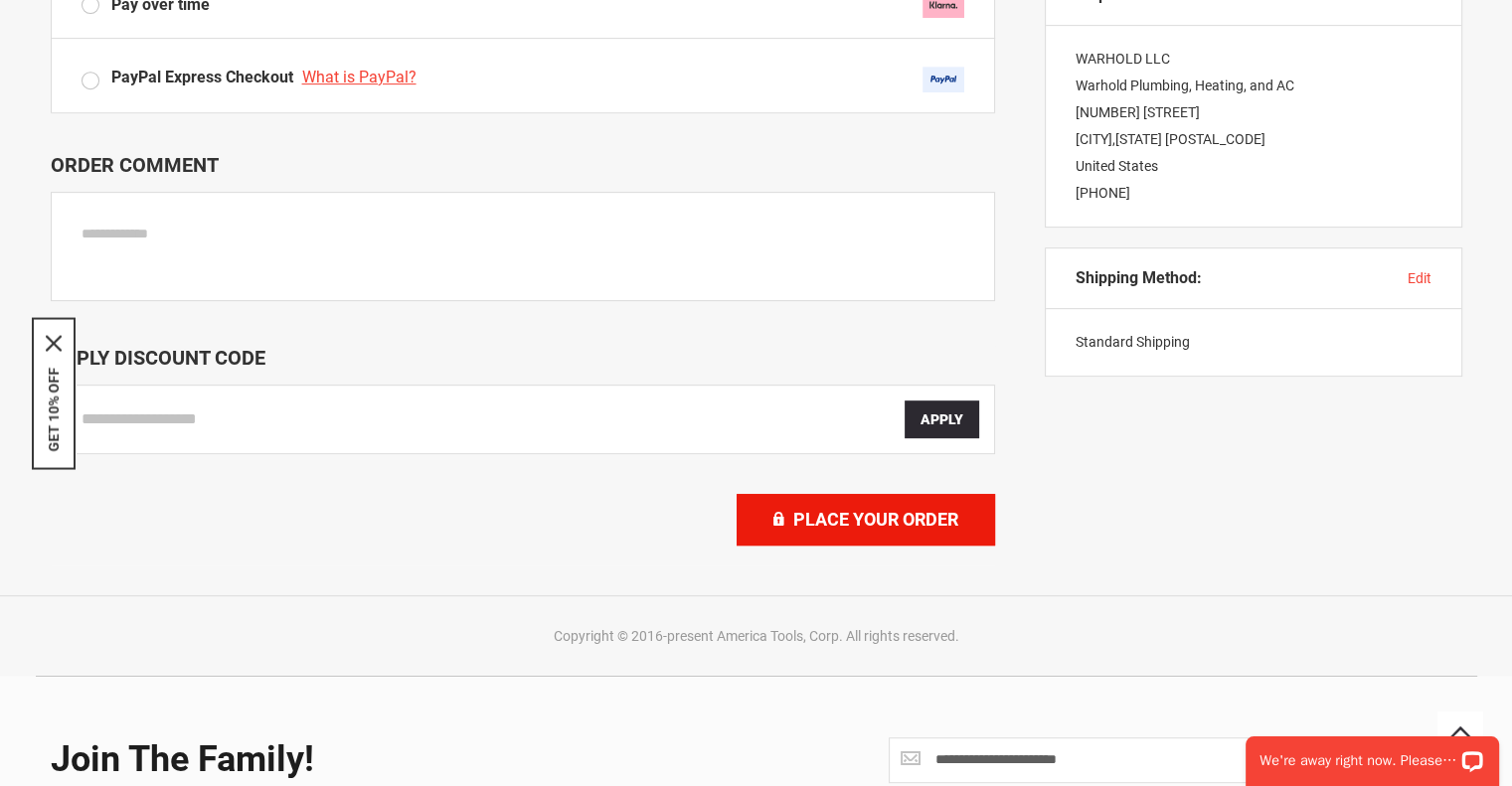click on "Place Your Order" at bounding box center (876, 519) 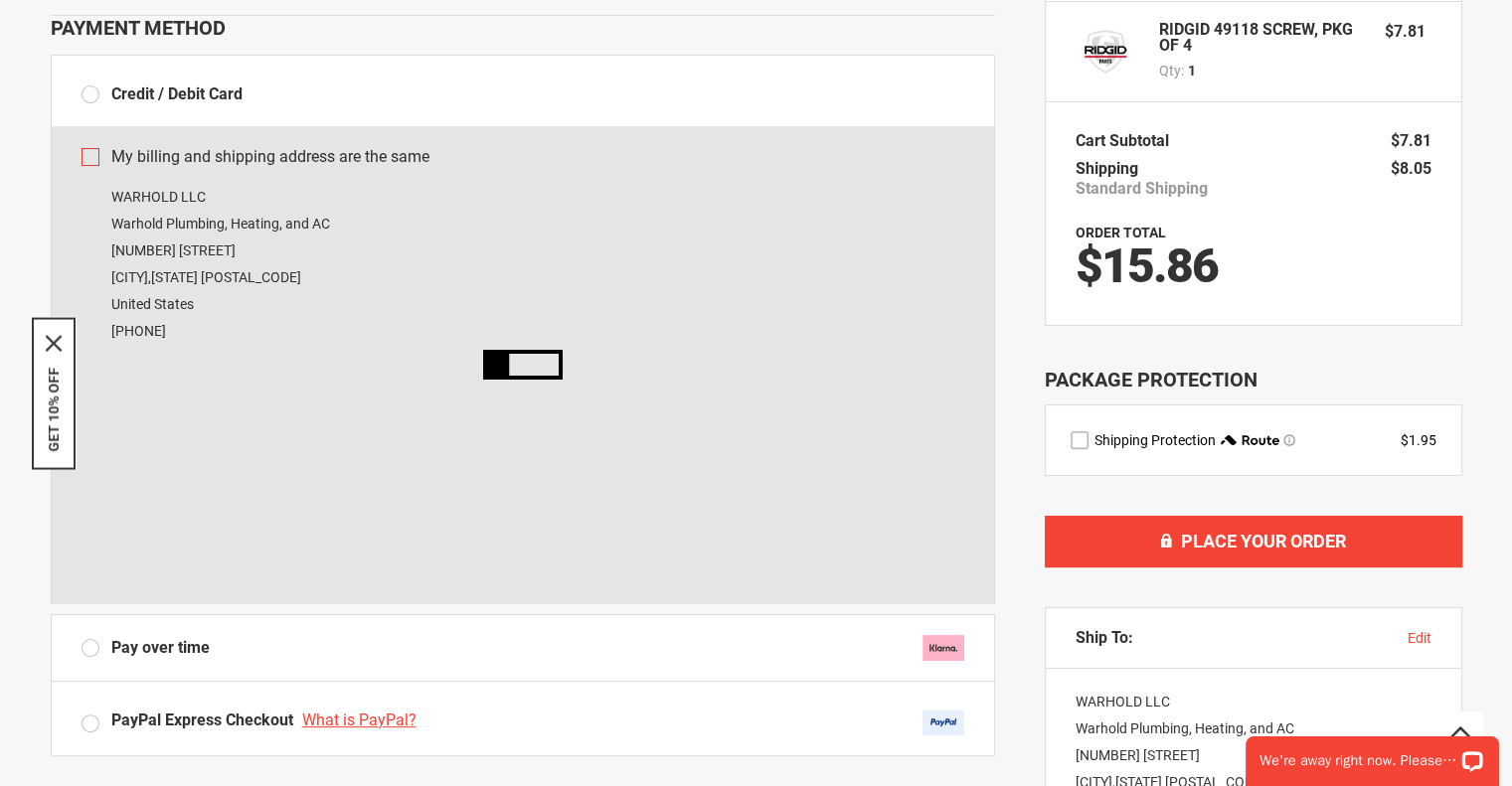 scroll, scrollTop: 22, scrollLeft: 0, axis: vertical 